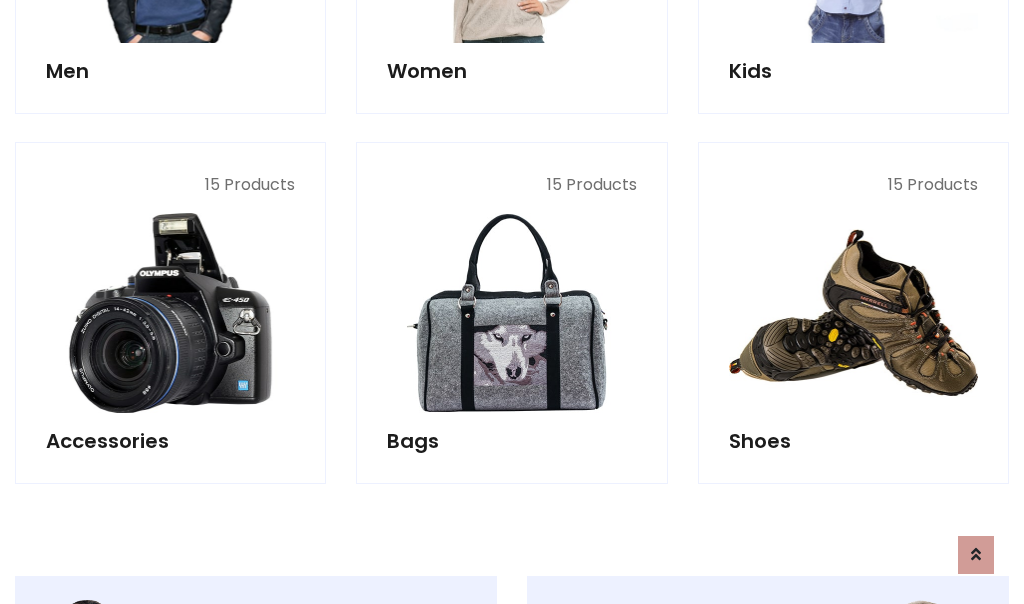 scroll, scrollTop: 853, scrollLeft: 0, axis: vertical 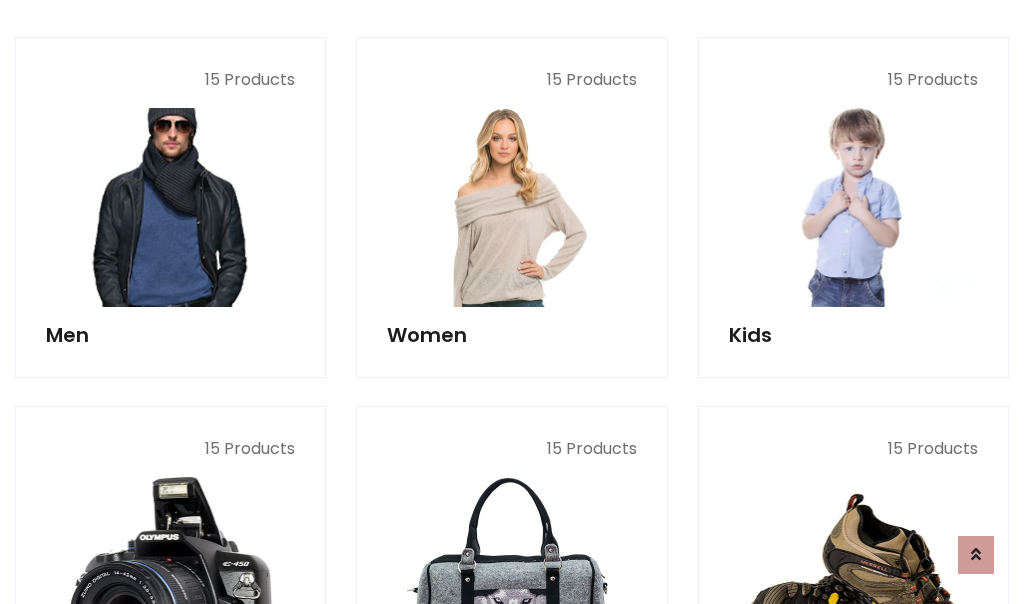 click at bounding box center [170, 207] 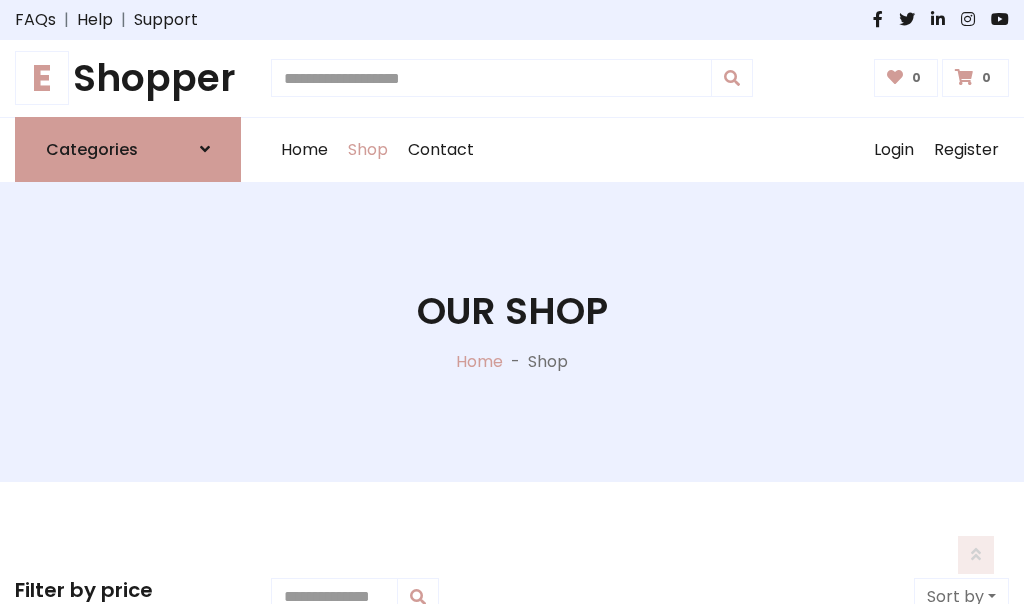 scroll, scrollTop: 807, scrollLeft: 0, axis: vertical 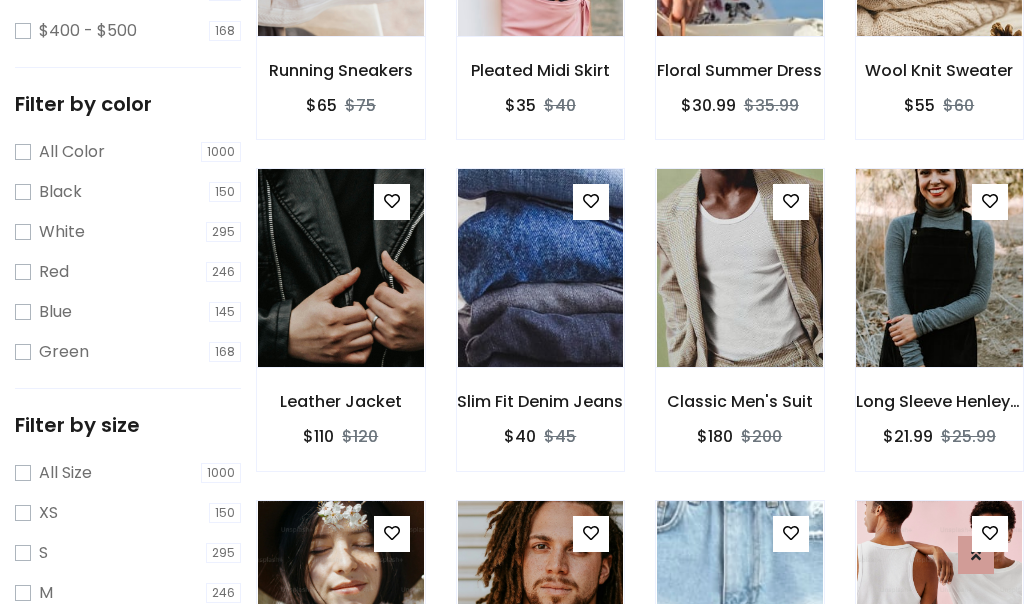 click at bounding box center (939, 268) 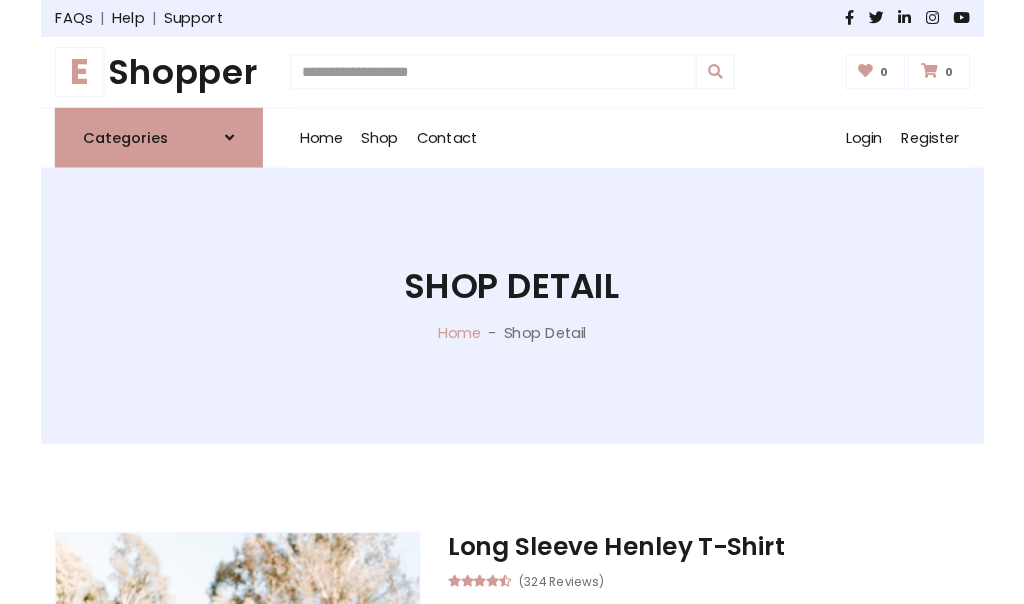scroll, scrollTop: 0, scrollLeft: 0, axis: both 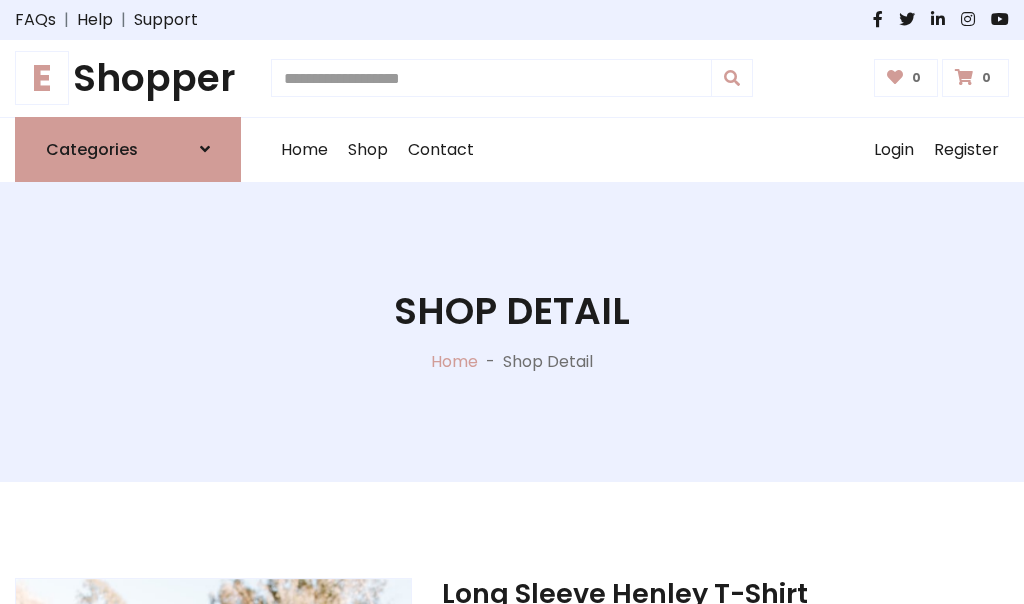 click on "M" at bounding box center [650, 774] 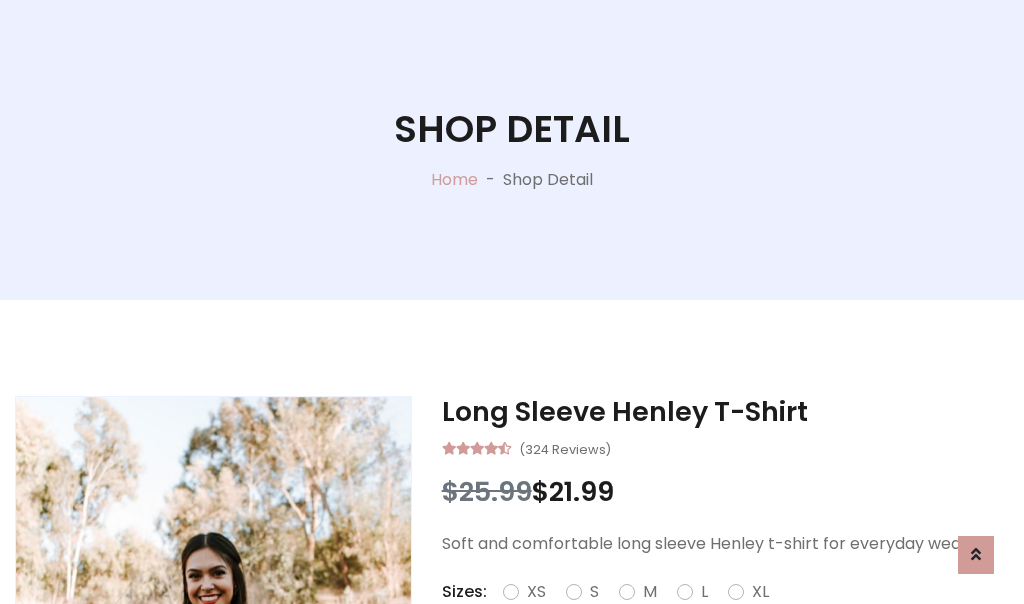 click on "Red" at bounding box center [732, 616] 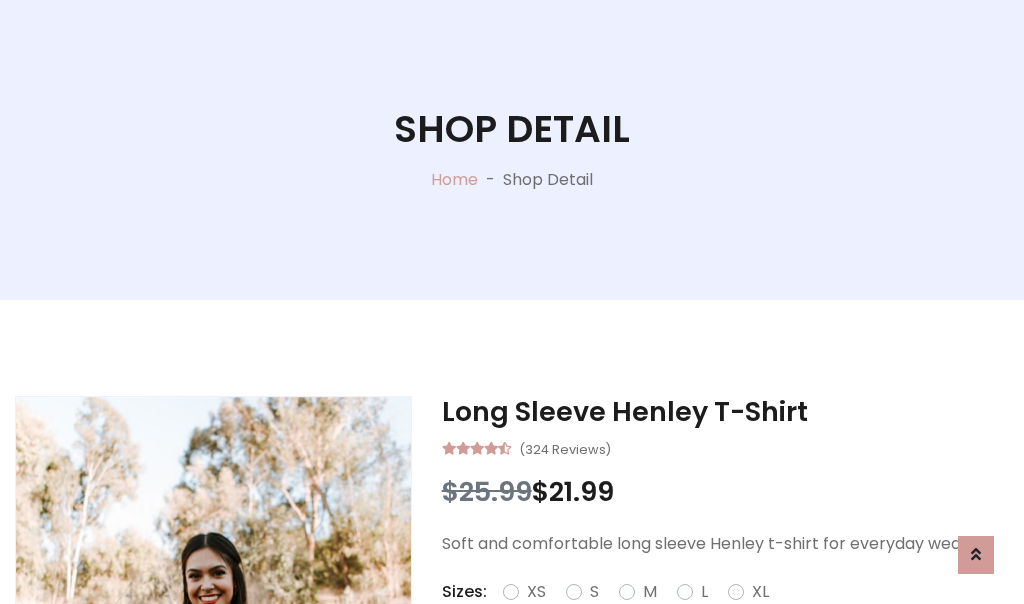 scroll, scrollTop: 206, scrollLeft: 0, axis: vertical 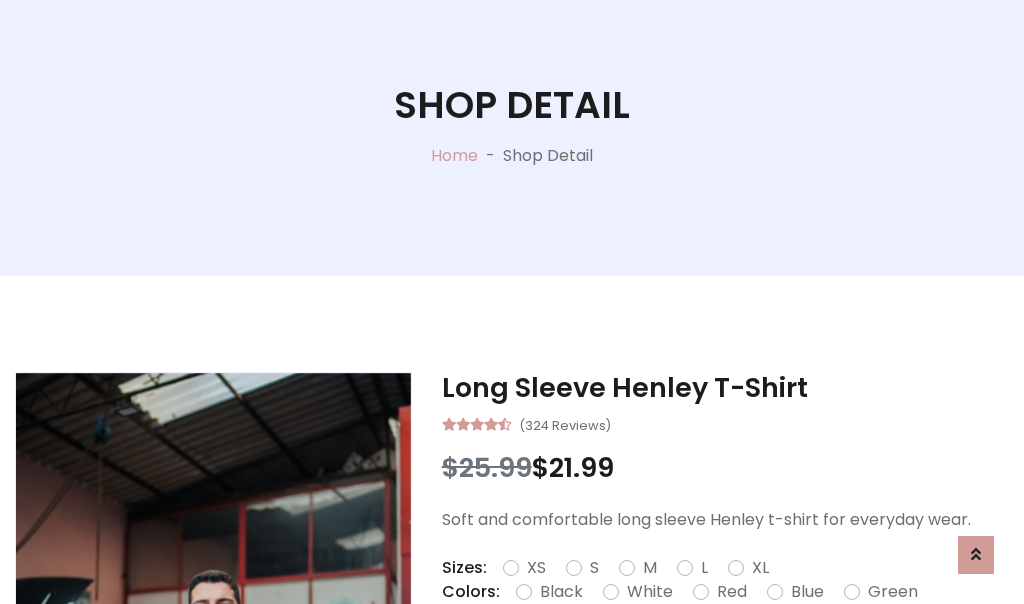 click on "Add To Cart" at bounding box center (663, 655) 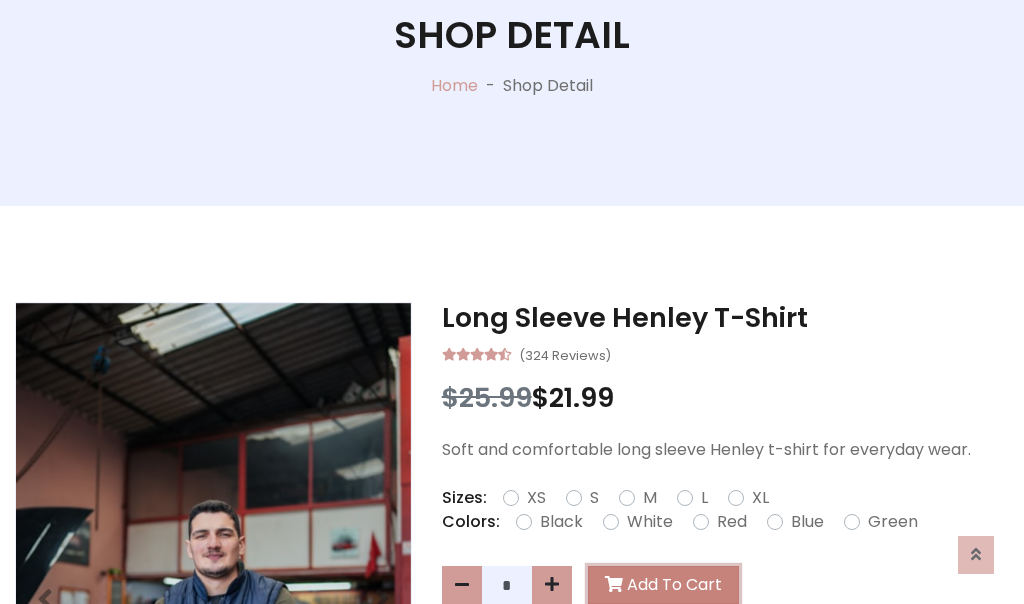 scroll, scrollTop: 0, scrollLeft: 0, axis: both 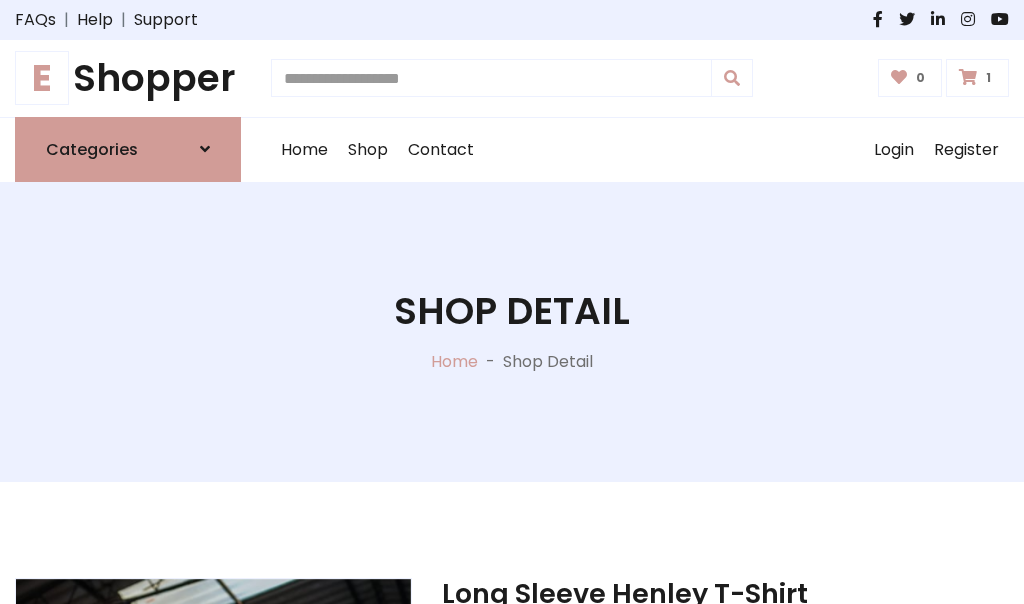 click at bounding box center (968, 77) 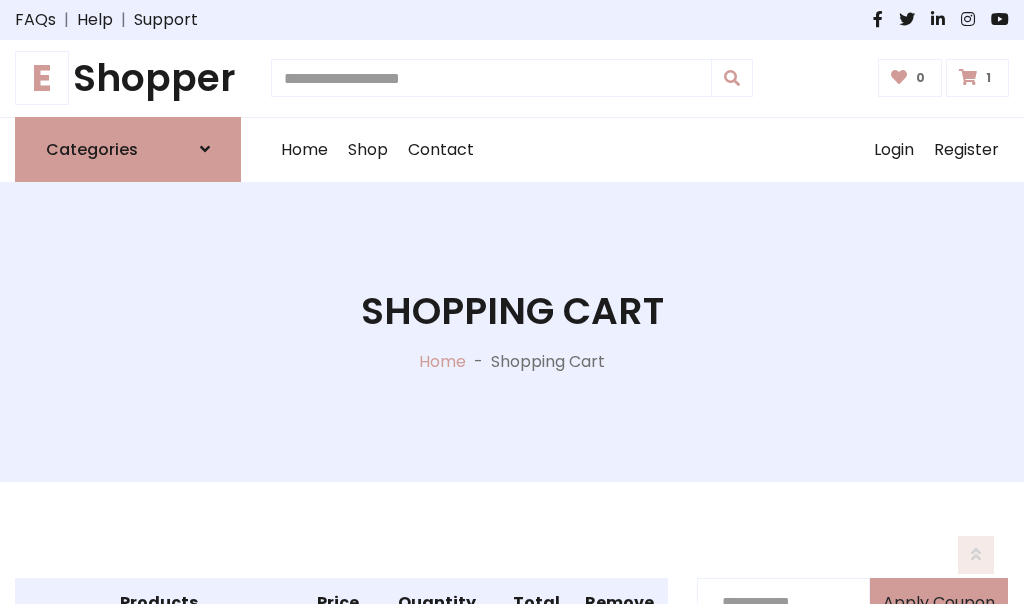 scroll, scrollTop: 474, scrollLeft: 0, axis: vertical 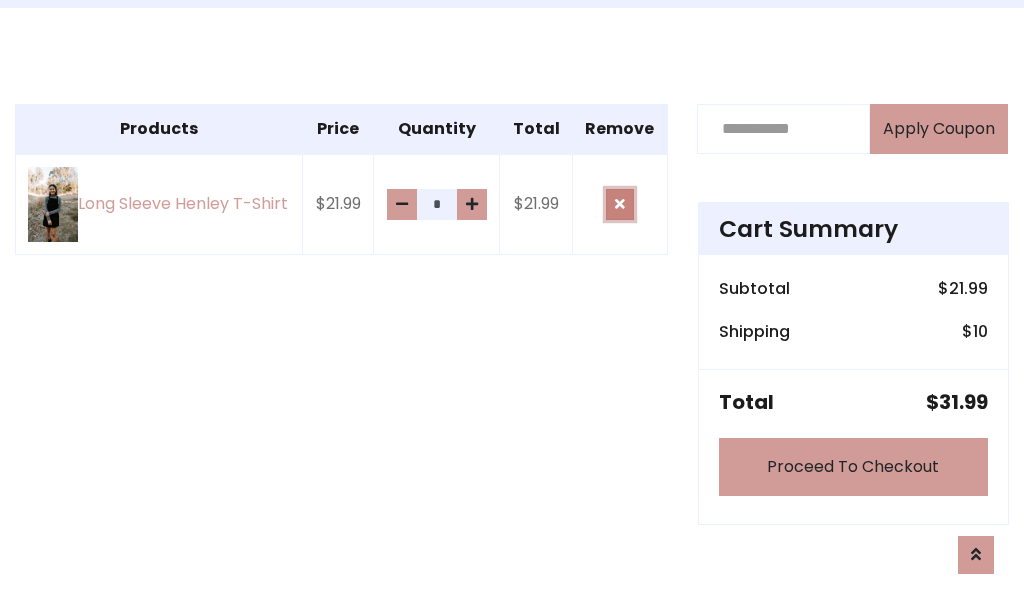 click at bounding box center (620, 204) 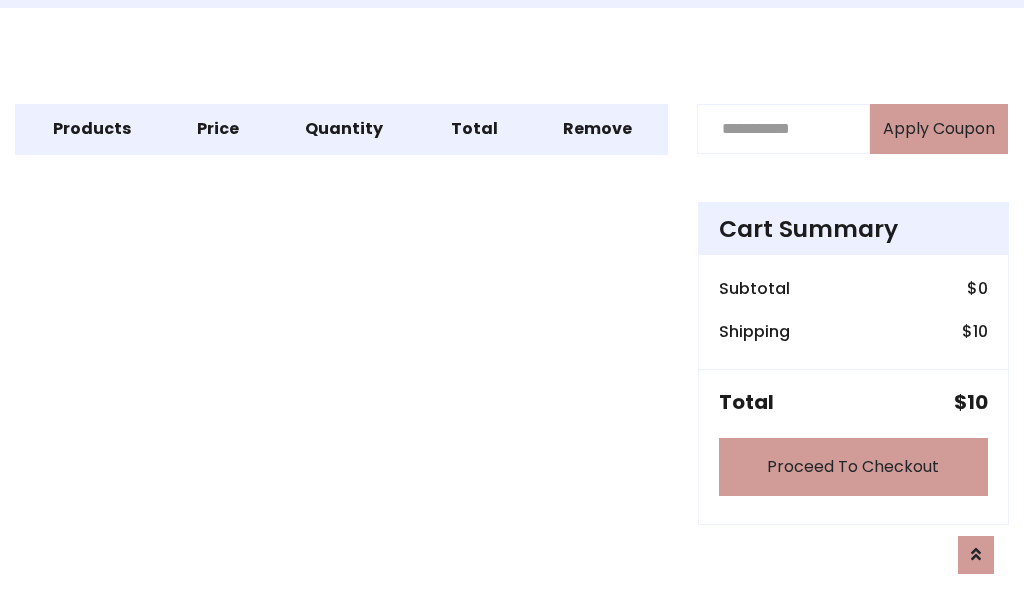 scroll, scrollTop: 247, scrollLeft: 0, axis: vertical 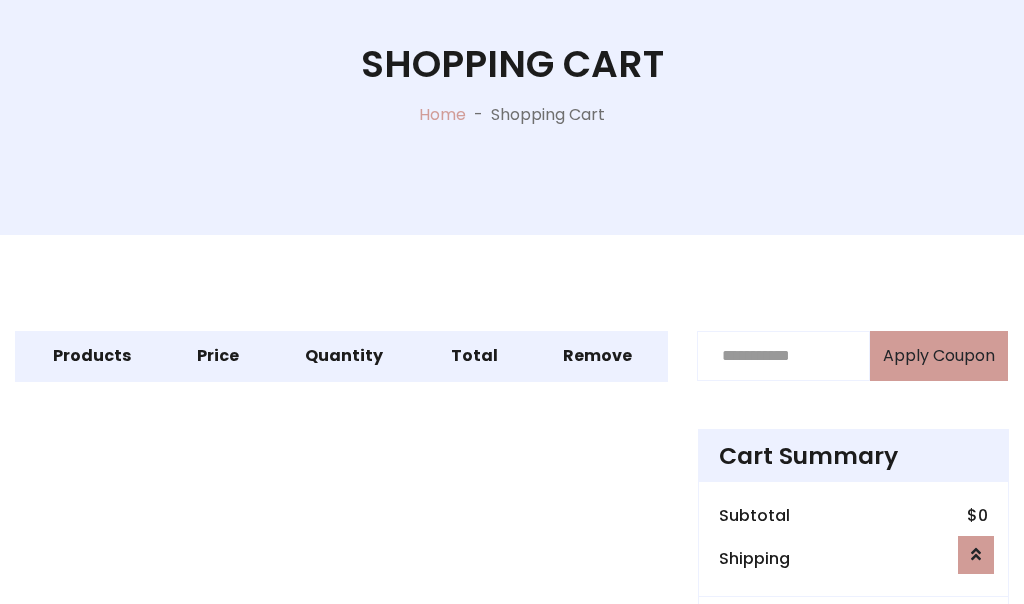 click on "Proceed To Checkout" at bounding box center (853, 694) 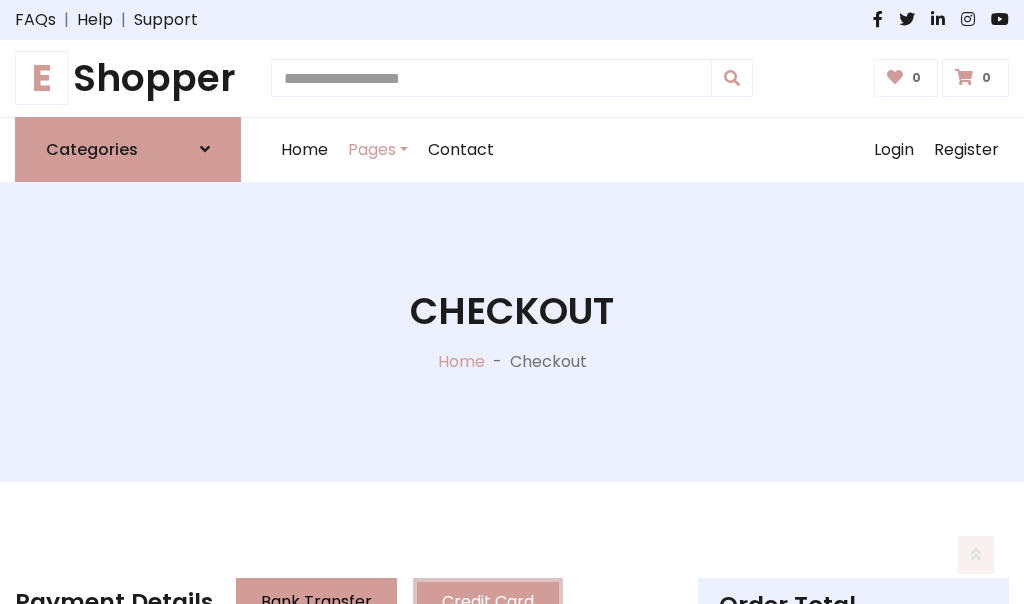 scroll, scrollTop: 137, scrollLeft: 0, axis: vertical 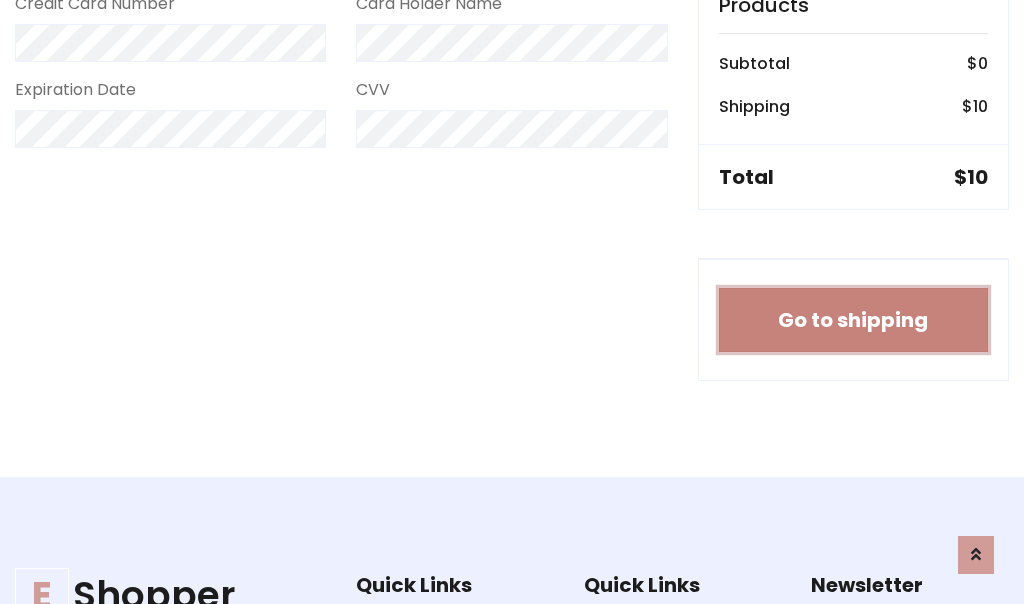 click on "Go to shipping" at bounding box center [853, 320] 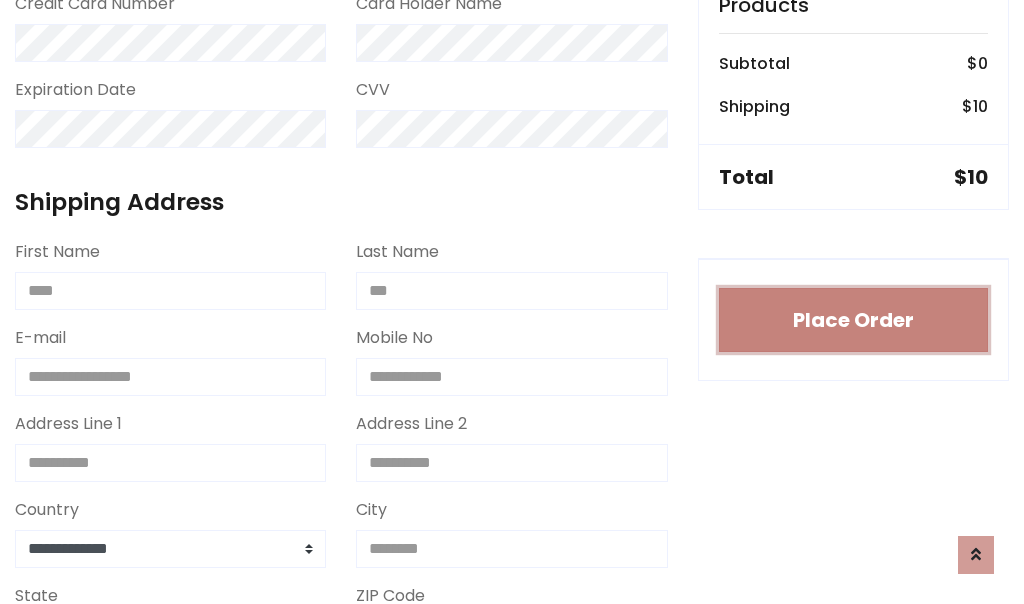 type 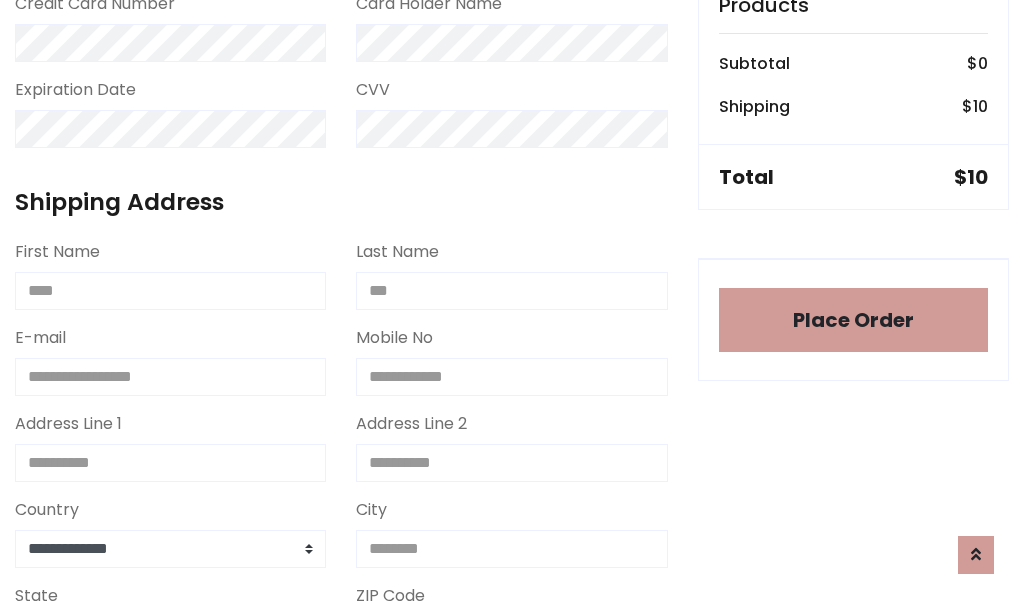 scroll, scrollTop: 1216, scrollLeft: 0, axis: vertical 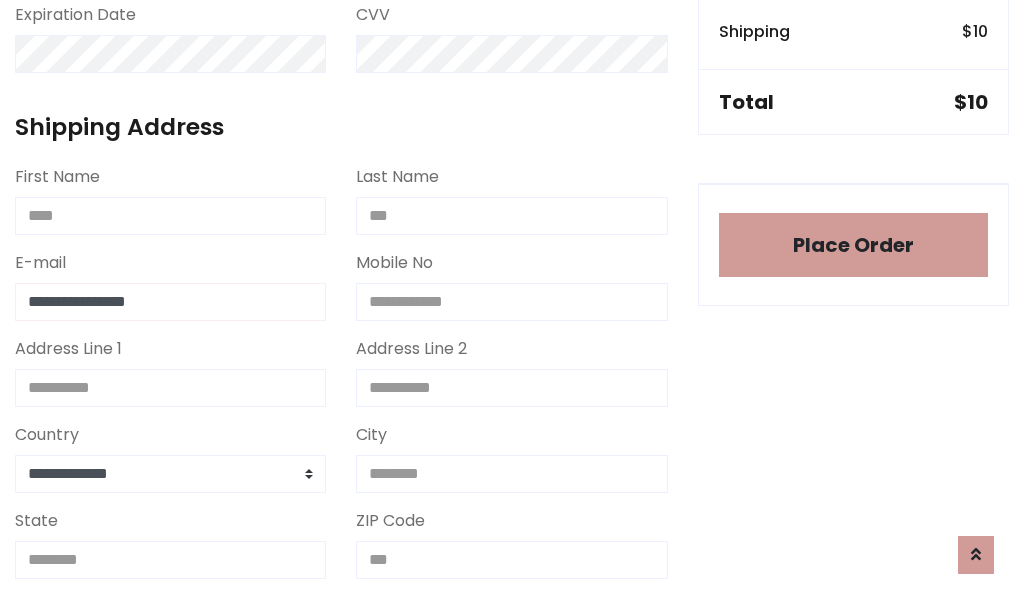 type on "**********" 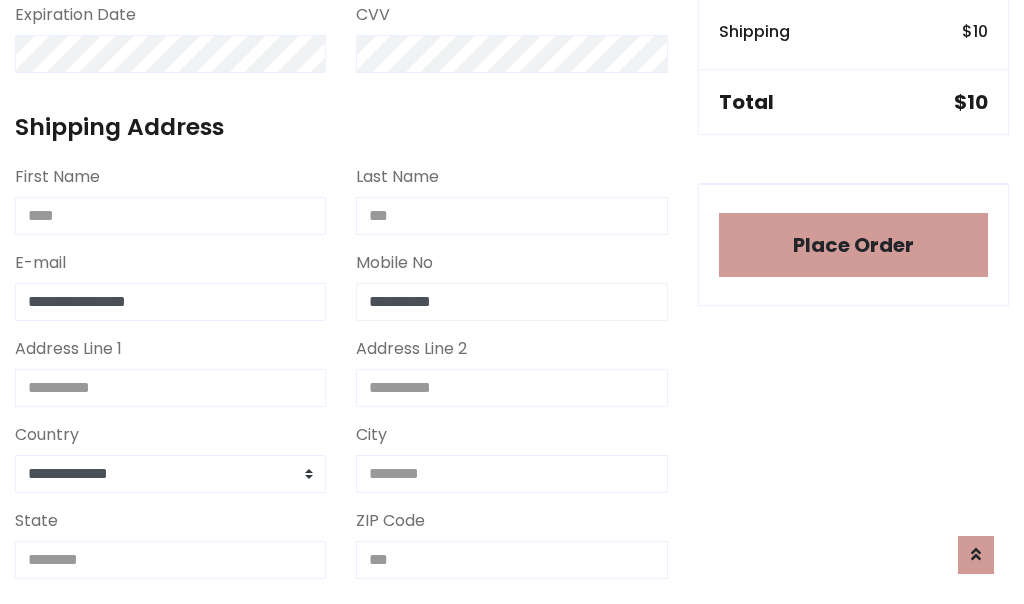 type on "**********" 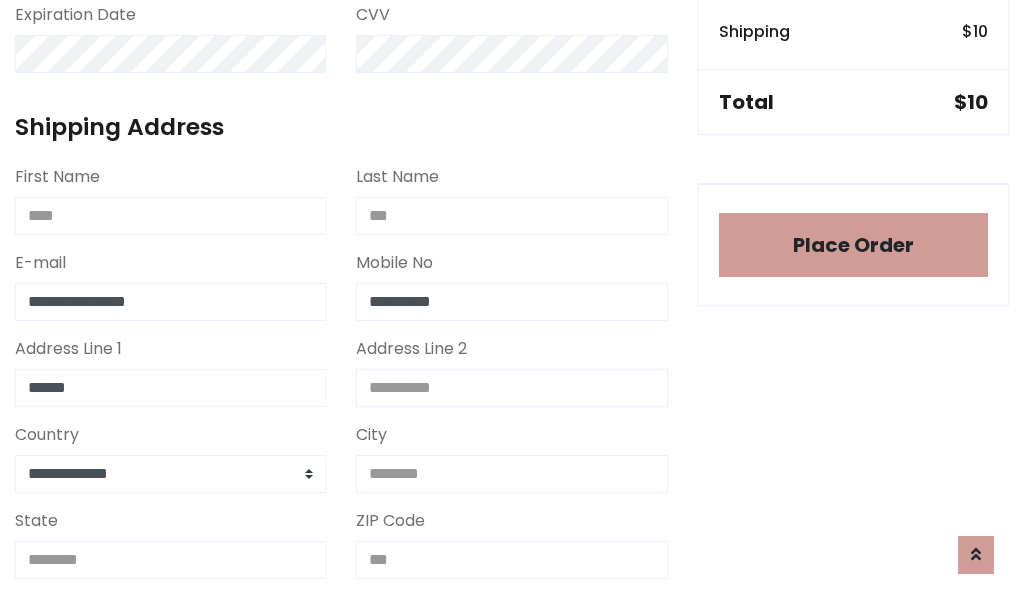 type on "******" 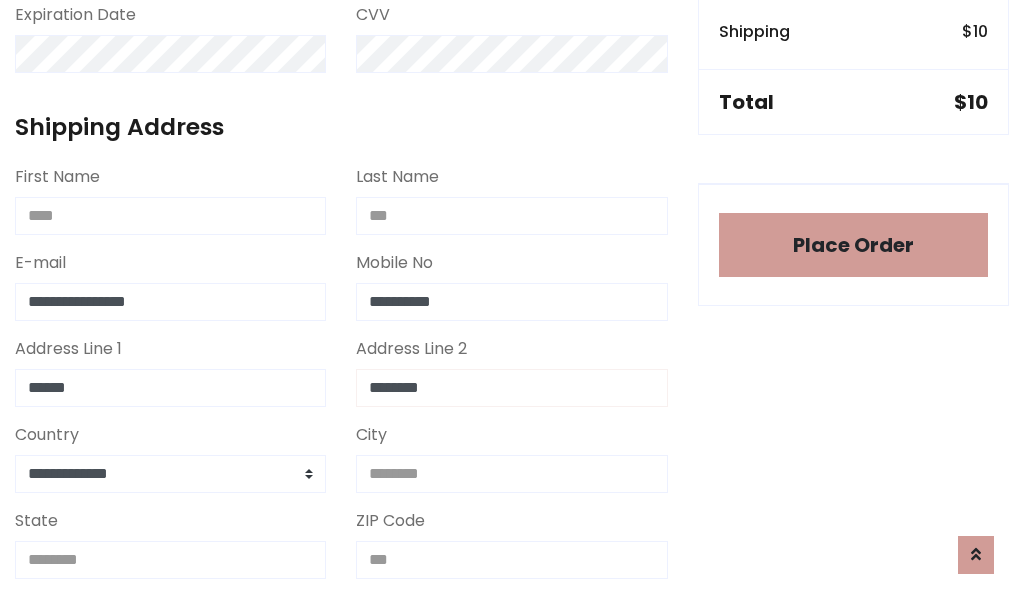 type on "********" 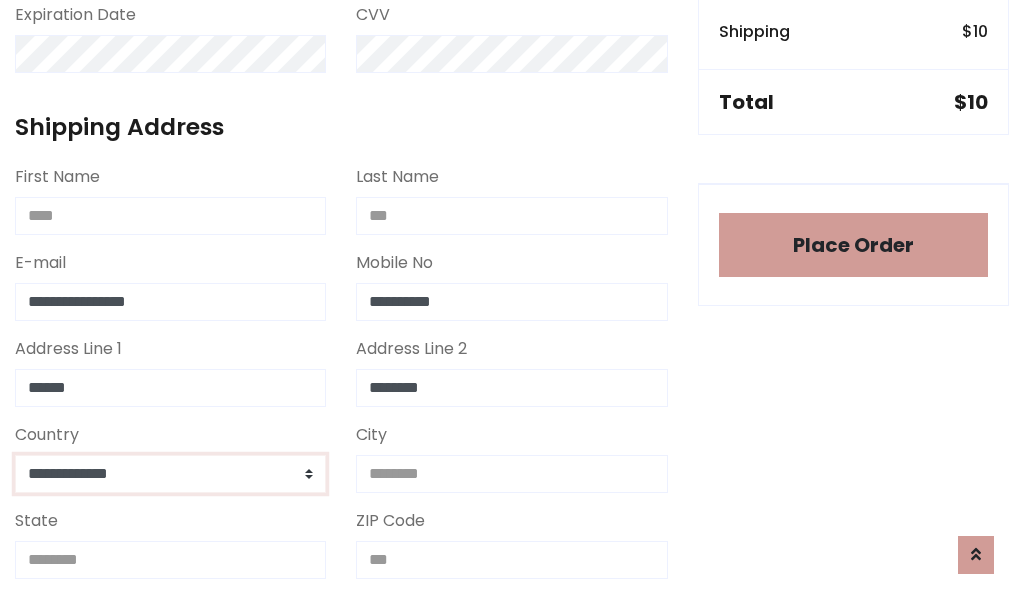 select on "*******" 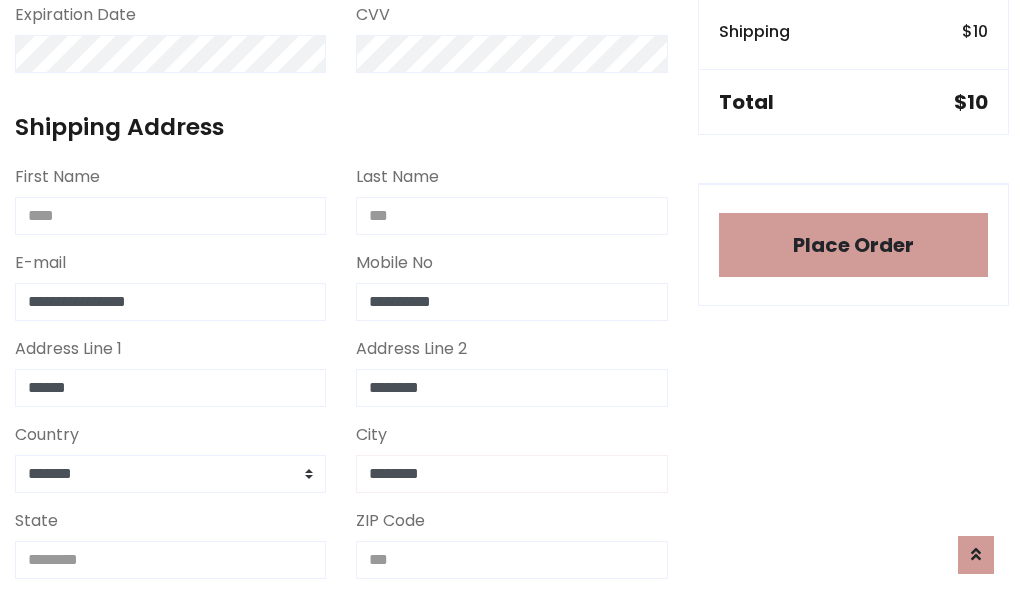 type on "********" 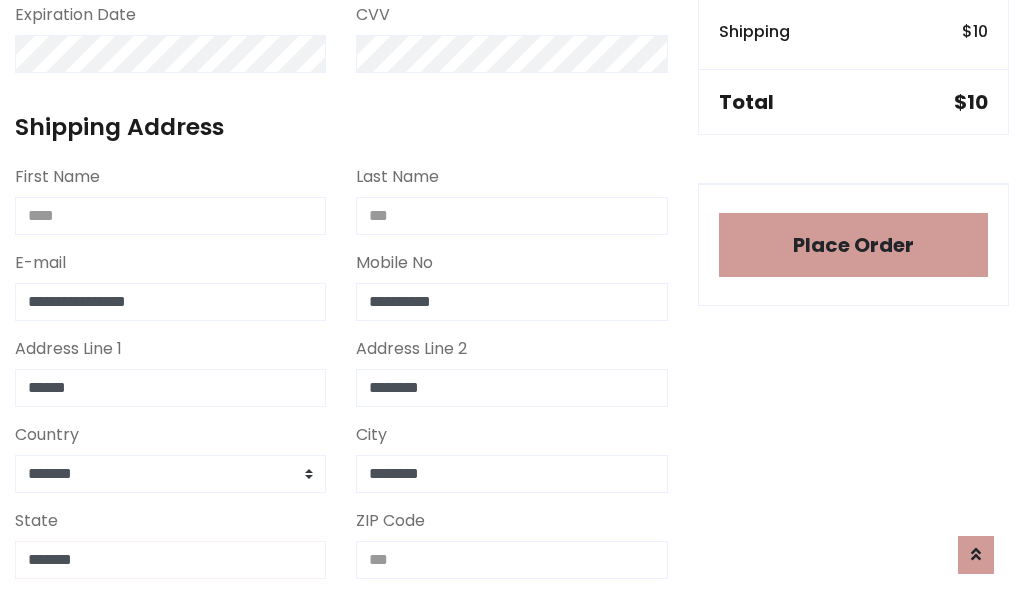type on "*******" 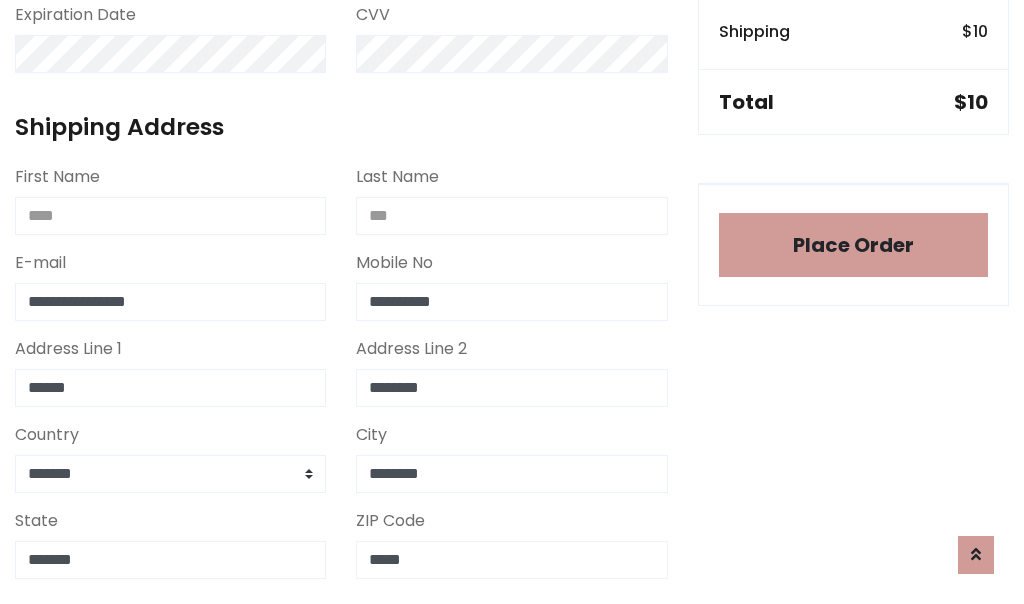 scroll, scrollTop: 403, scrollLeft: 0, axis: vertical 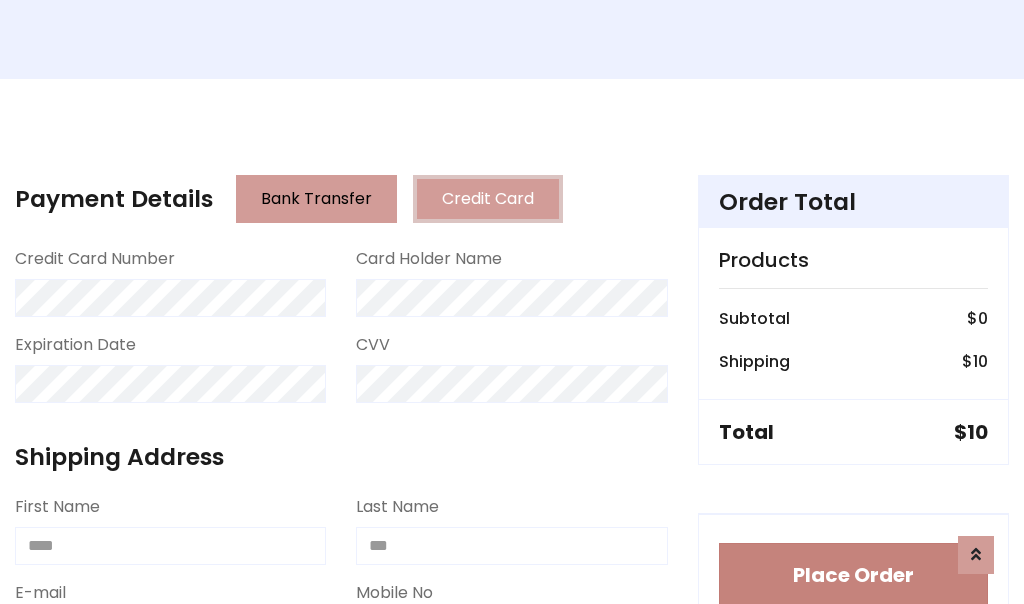 type on "*****" 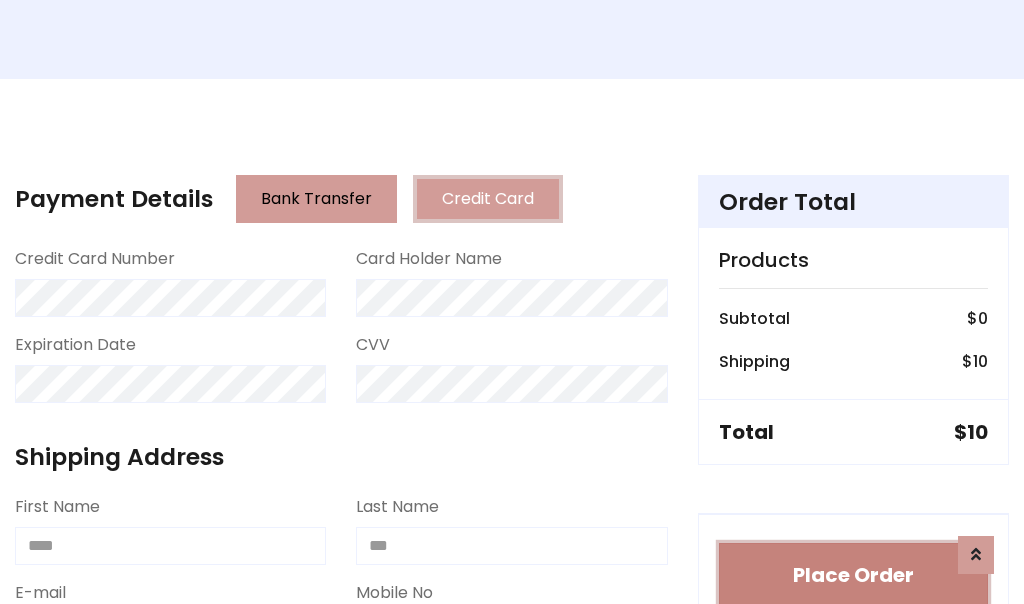 click on "Place Order" at bounding box center [853, 575] 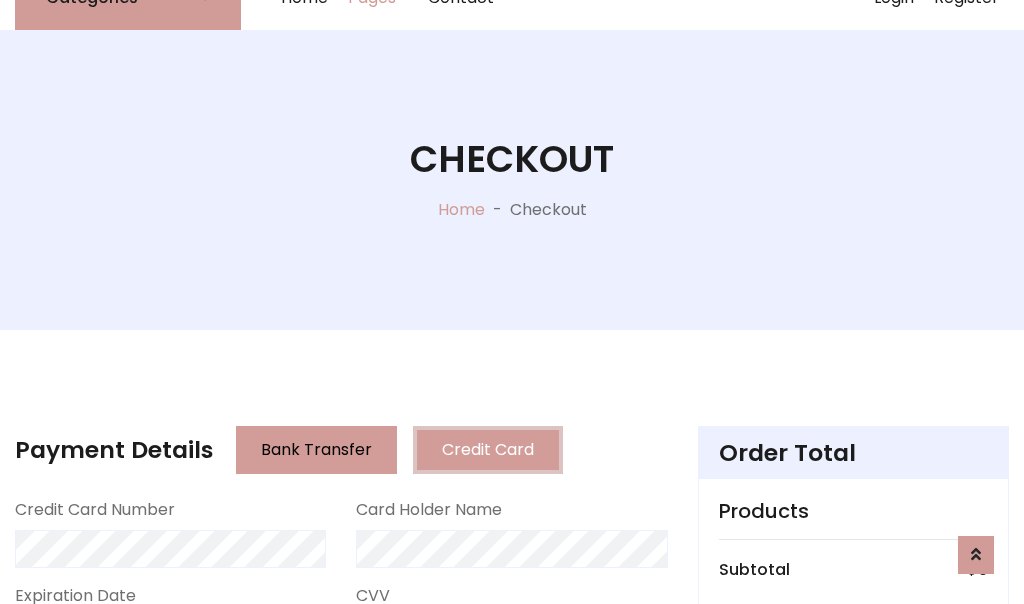 scroll, scrollTop: 0, scrollLeft: 0, axis: both 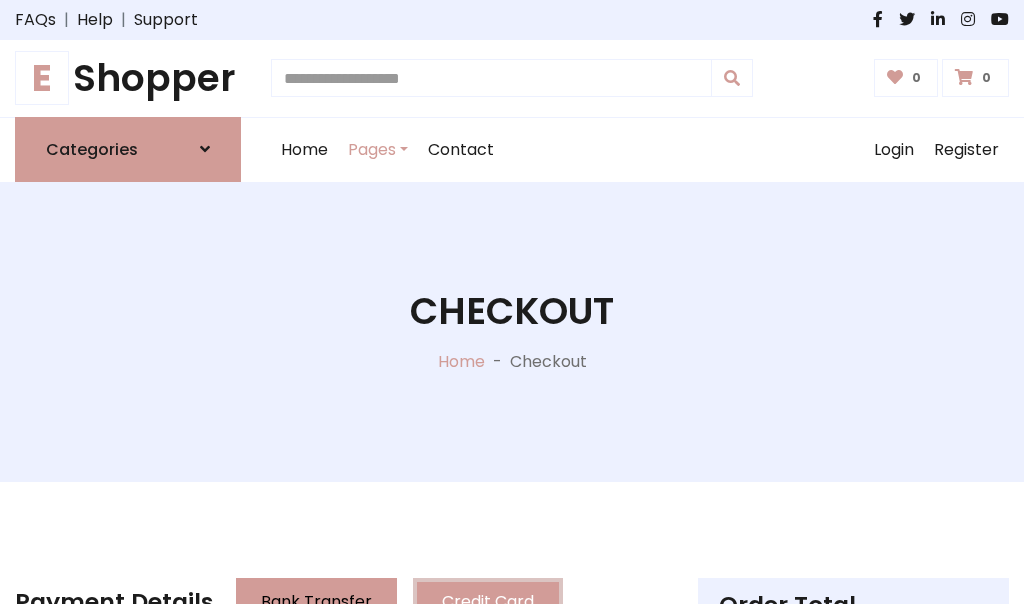 click on "E Shopper" at bounding box center (128, 78) 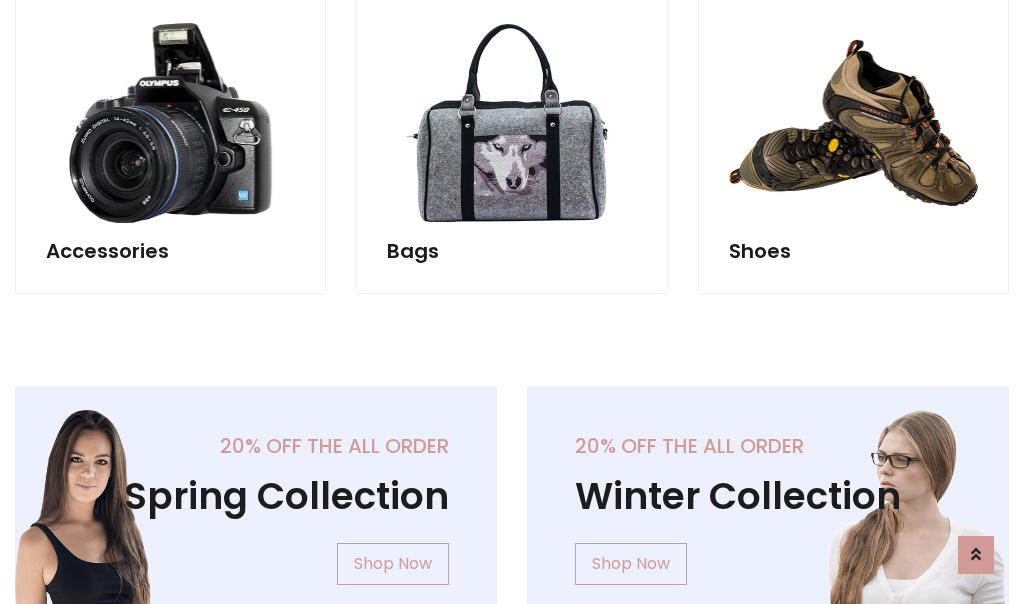 scroll, scrollTop: 770, scrollLeft: 0, axis: vertical 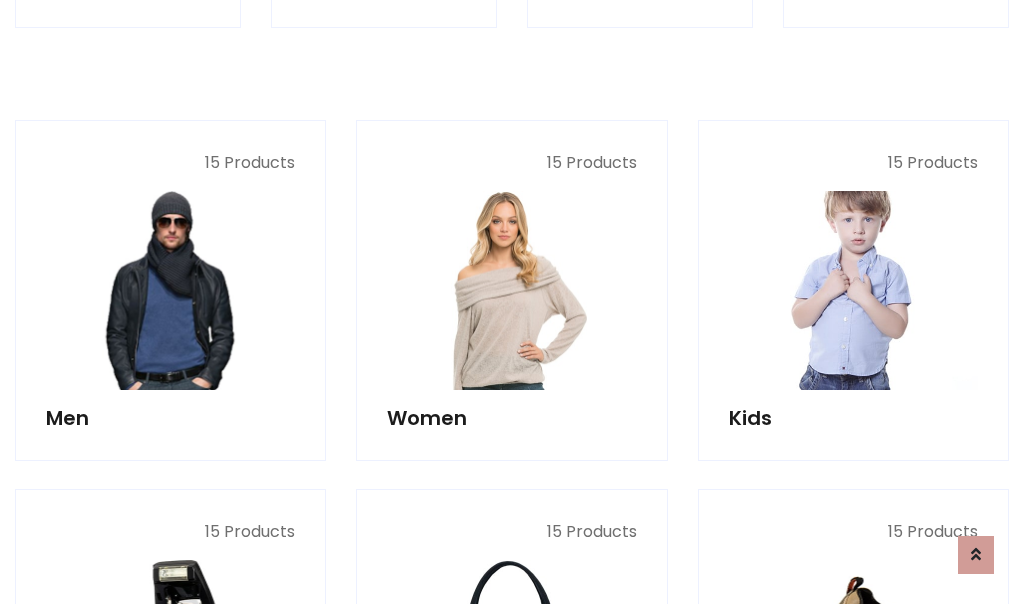 click at bounding box center (853, 290) 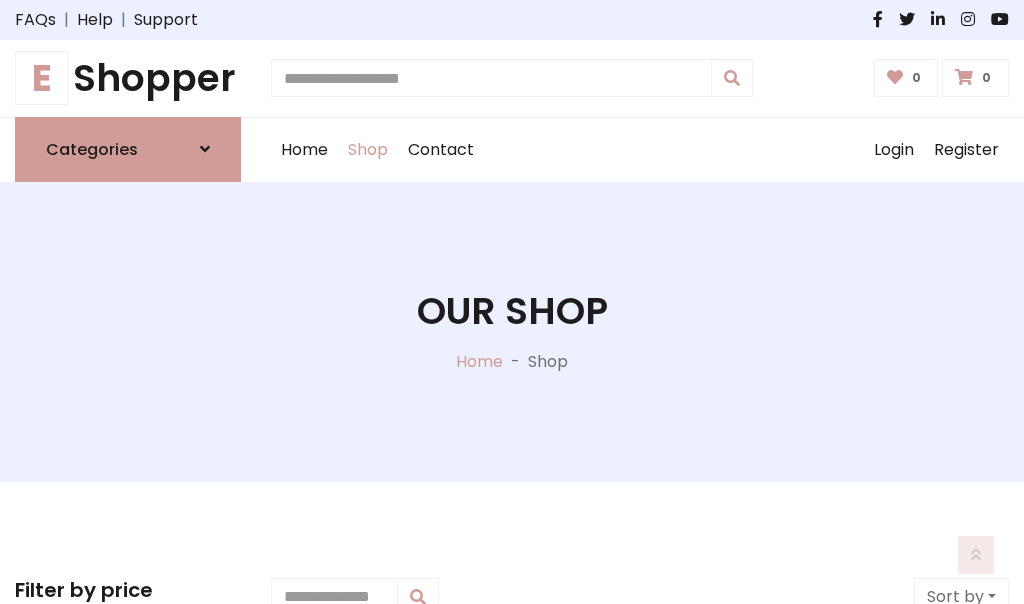 scroll, scrollTop: 549, scrollLeft: 0, axis: vertical 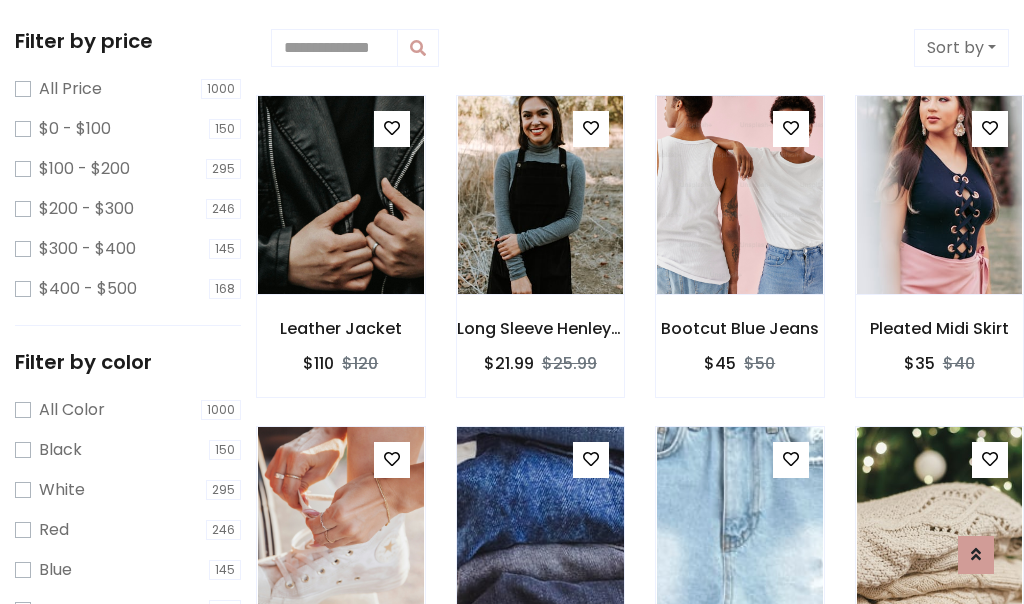 click at bounding box center (591, 459) 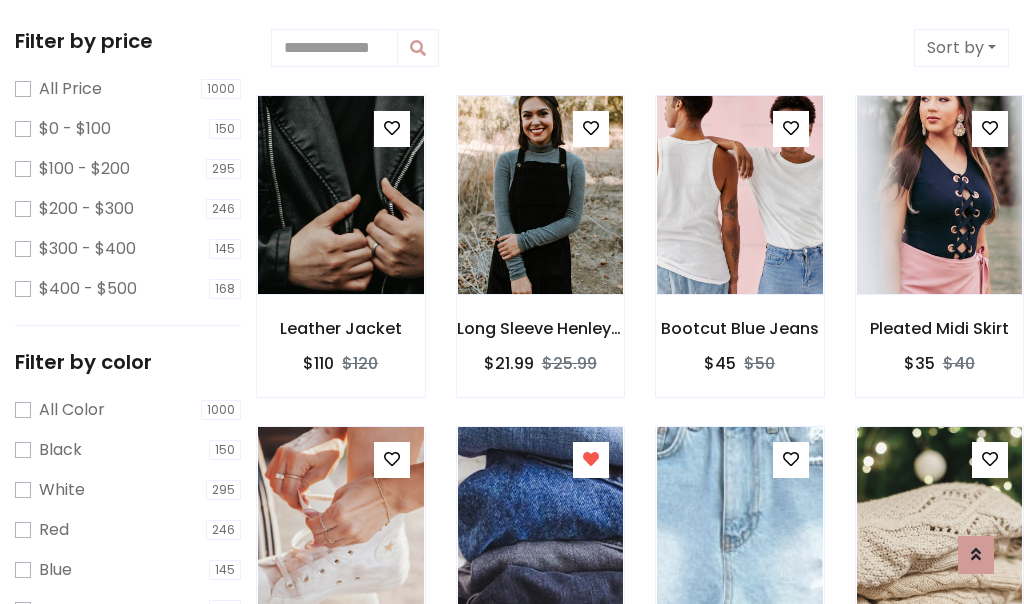 click at bounding box center [340, 858] 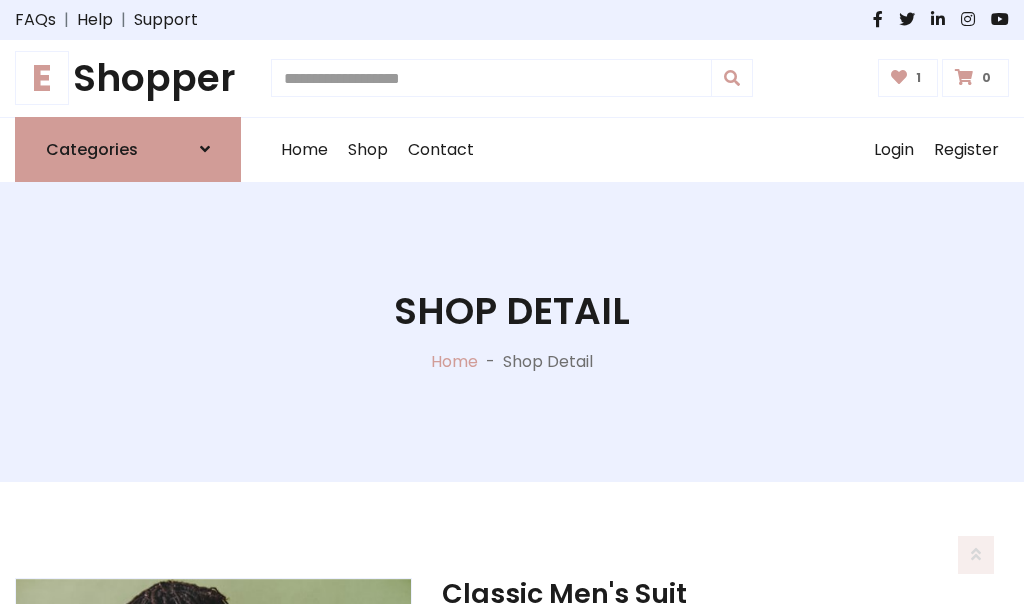 scroll, scrollTop: 262, scrollLeft: 0, axis: vertical 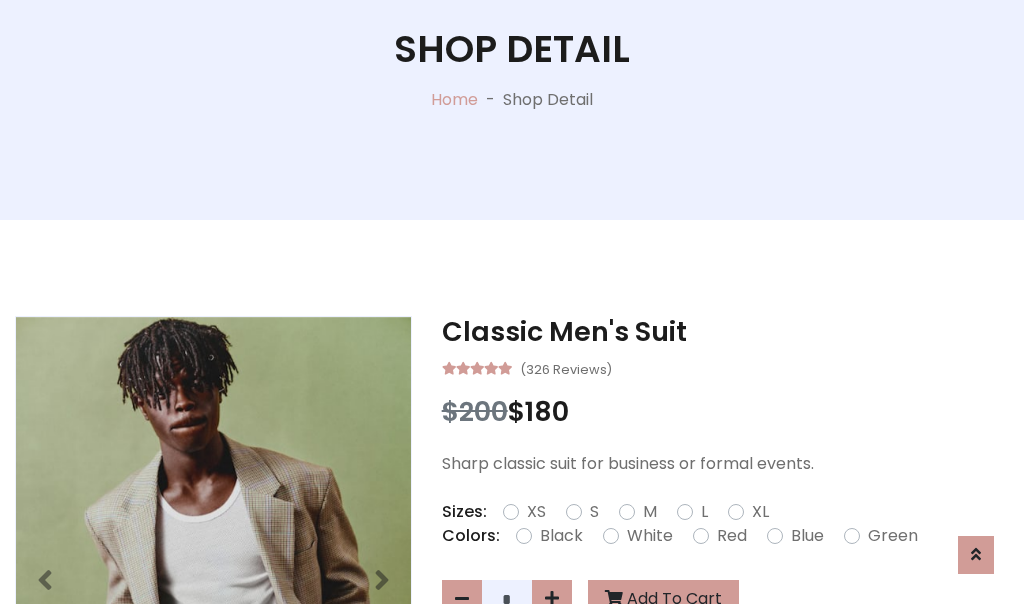 click on "XL" at bounding box center (760, 512) 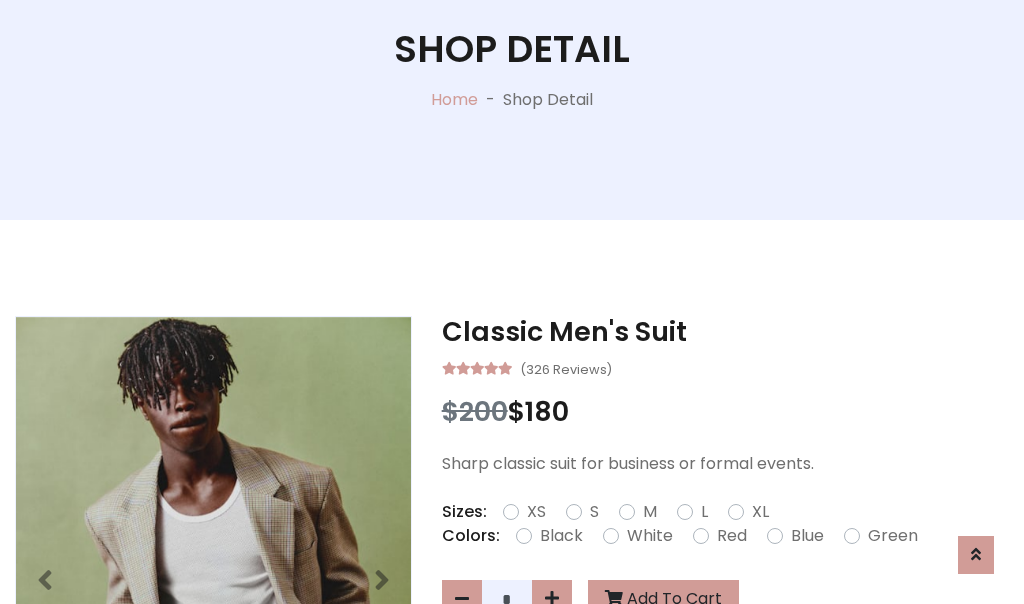 click on "Black" at bounding box center (561, 536) 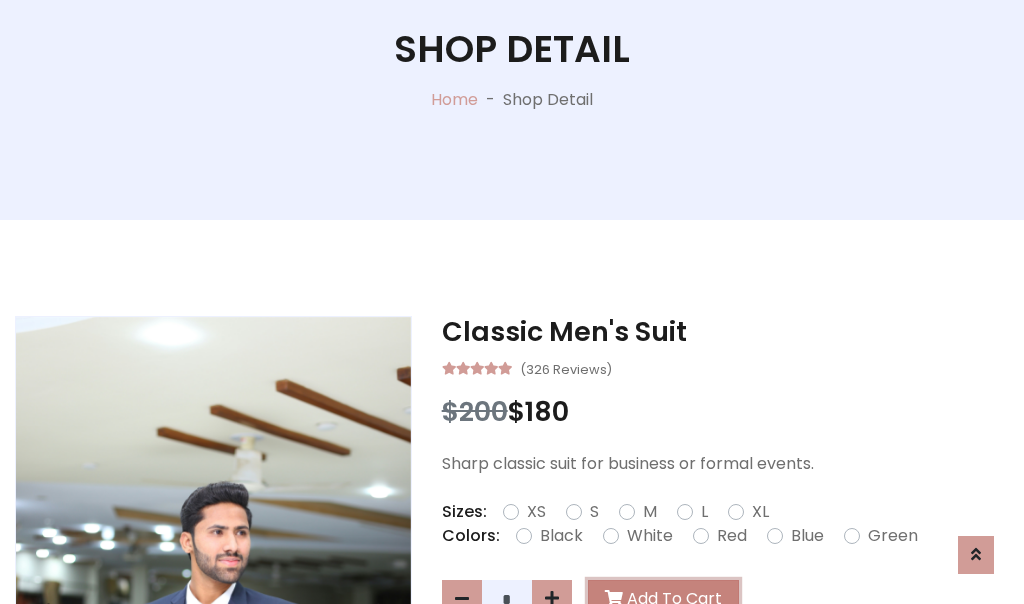 click on "Add To Cart" at bounding box center (663, 599) 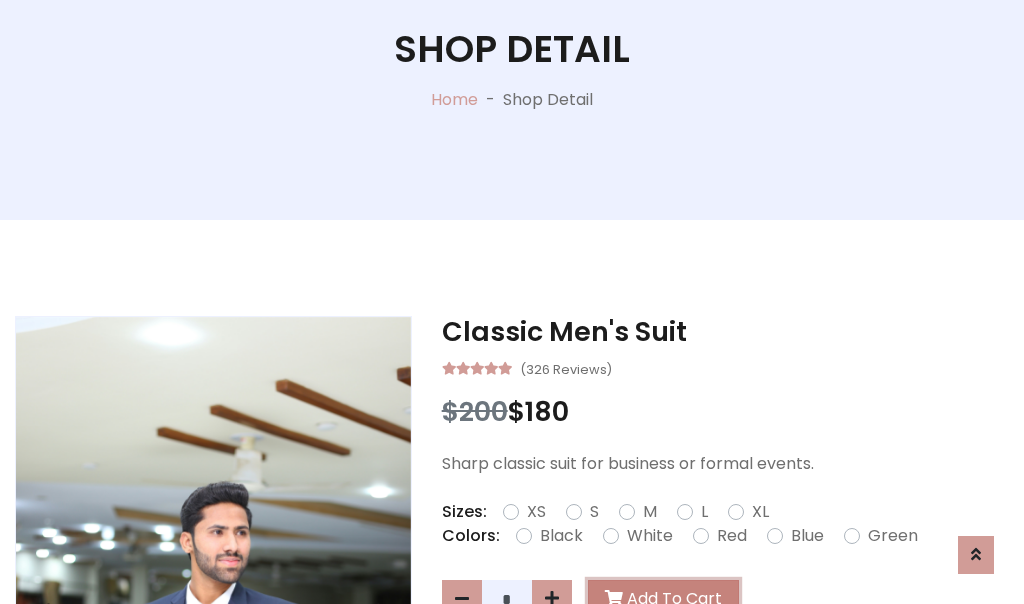 scroll, scrollTop: 0, scrollLeft: 0, axis: both 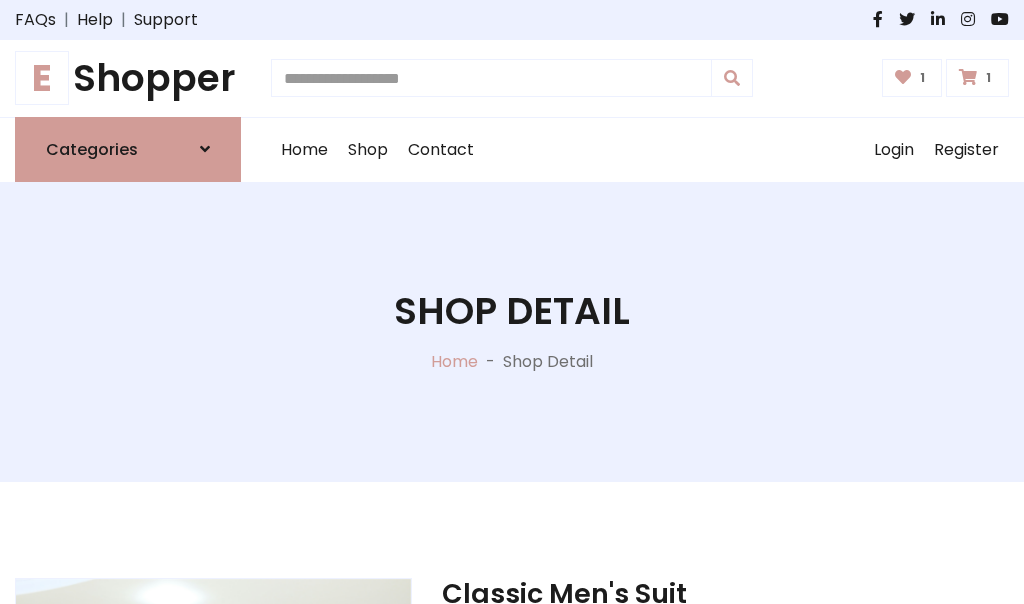 click at bounding box center [968, 77] 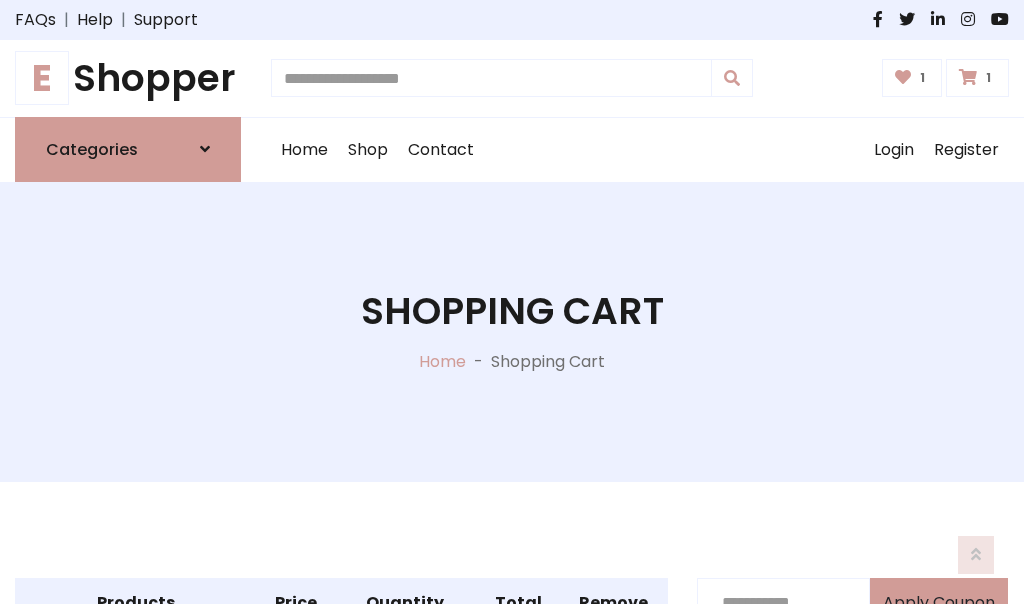 scroll, scrollTop: 570, scrollLeft: 0, axis: vertical 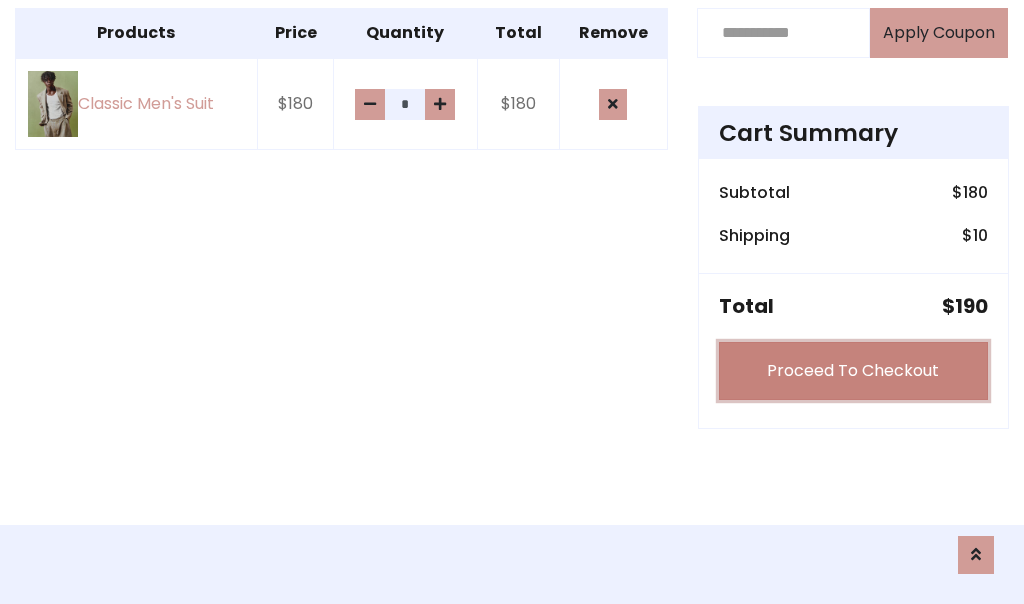 click on "Proceed To Checkout" at bounding box center [853, 371] 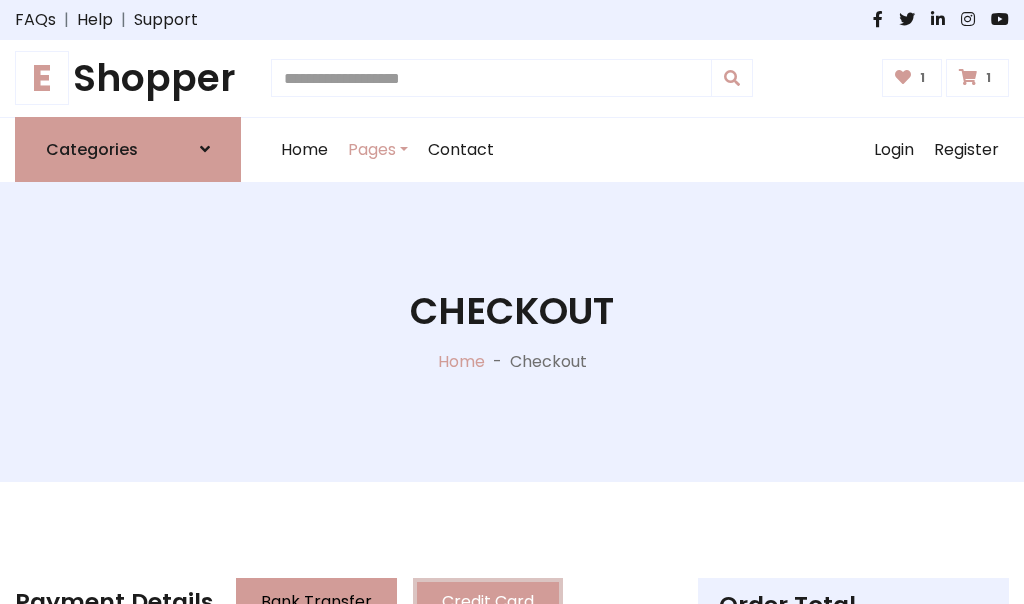 scroll, scrollTop: 201, scrollLeft: 0, axis: vertical 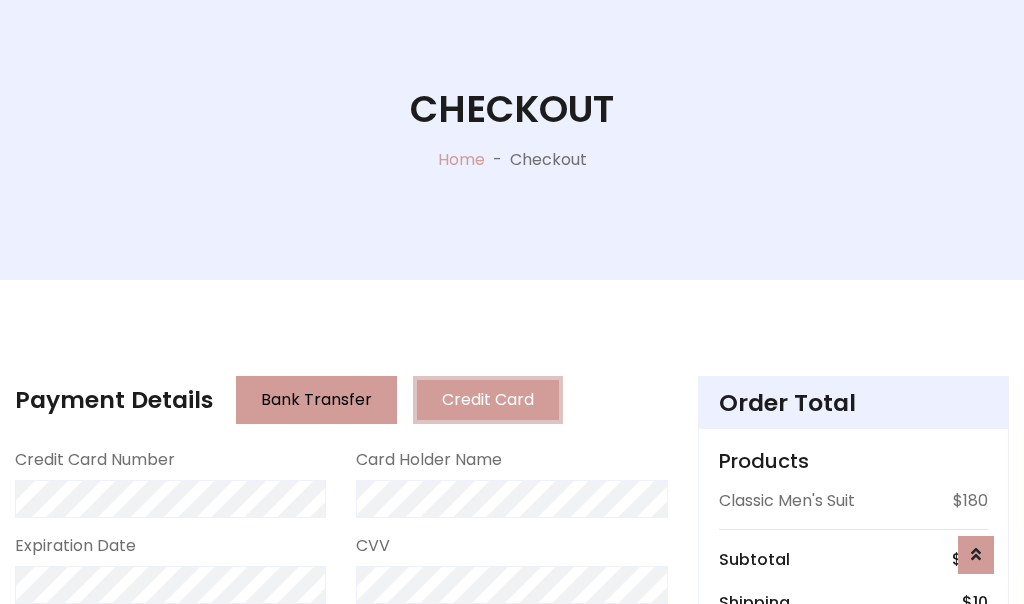 click on "Go to shipping" at bounding box center [853, 816] 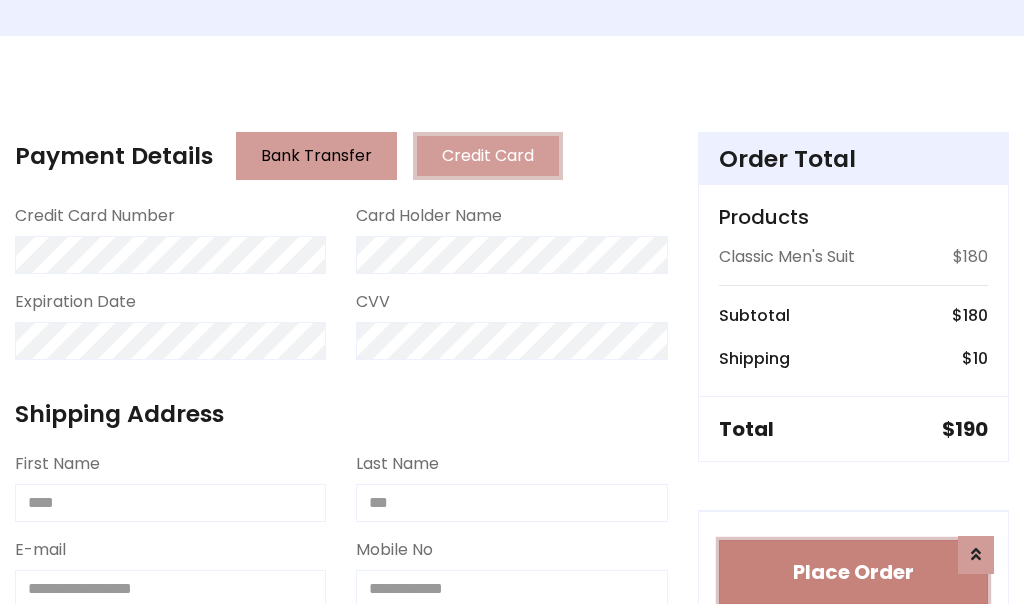 type 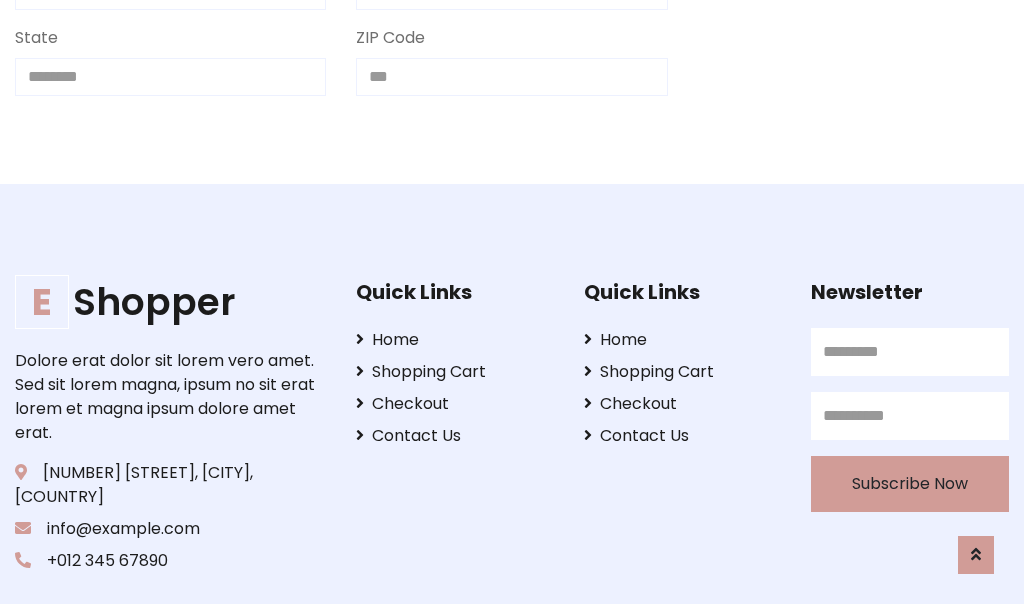 scroll, scrollTop: 733, scrollLeft: 0, axis: vertical 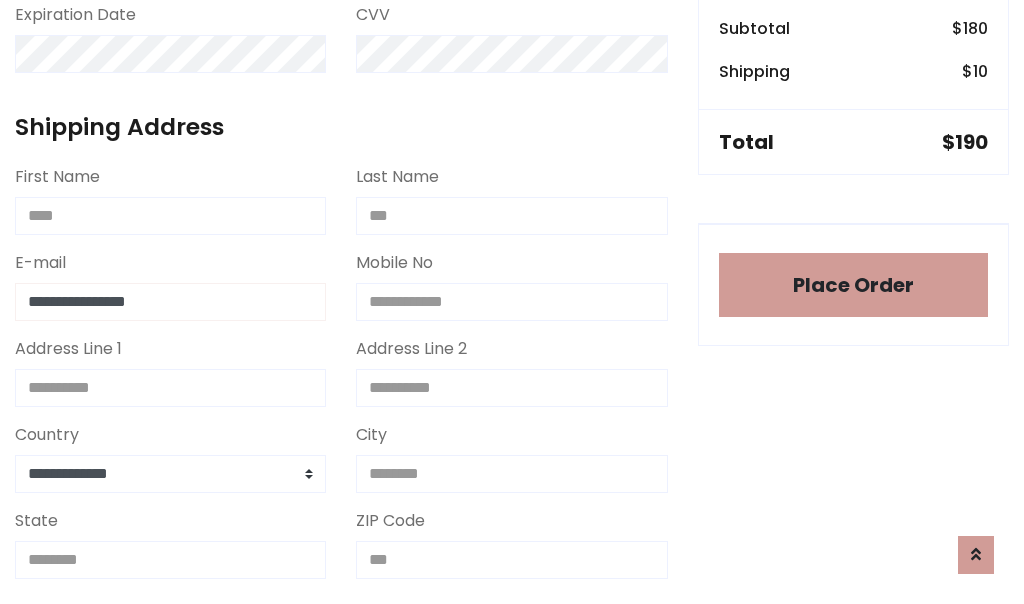 type on "**********" 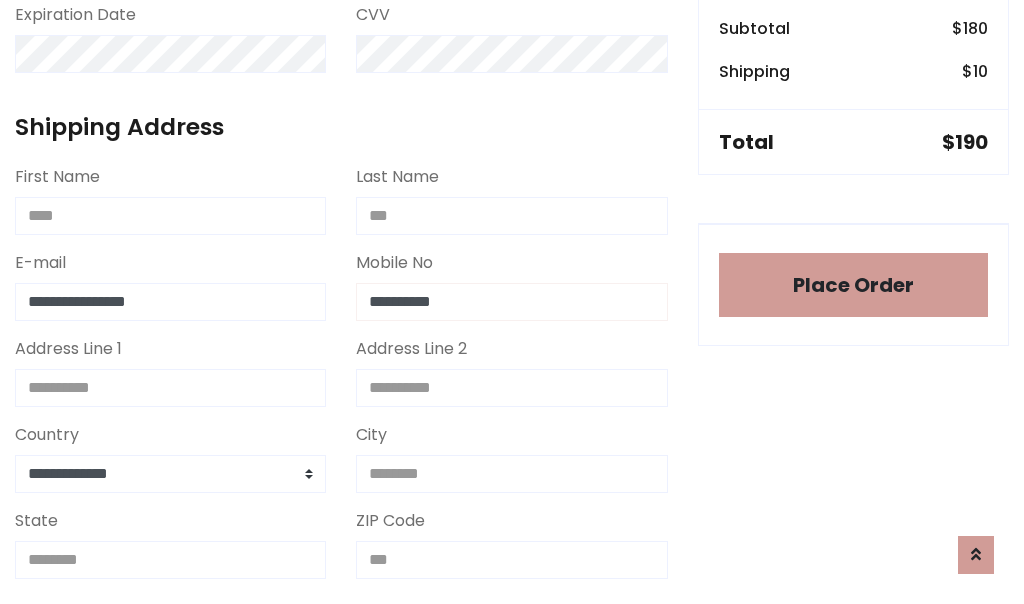 scroll, scrollTop: 573, scrollLeft: 0, axis: vertical 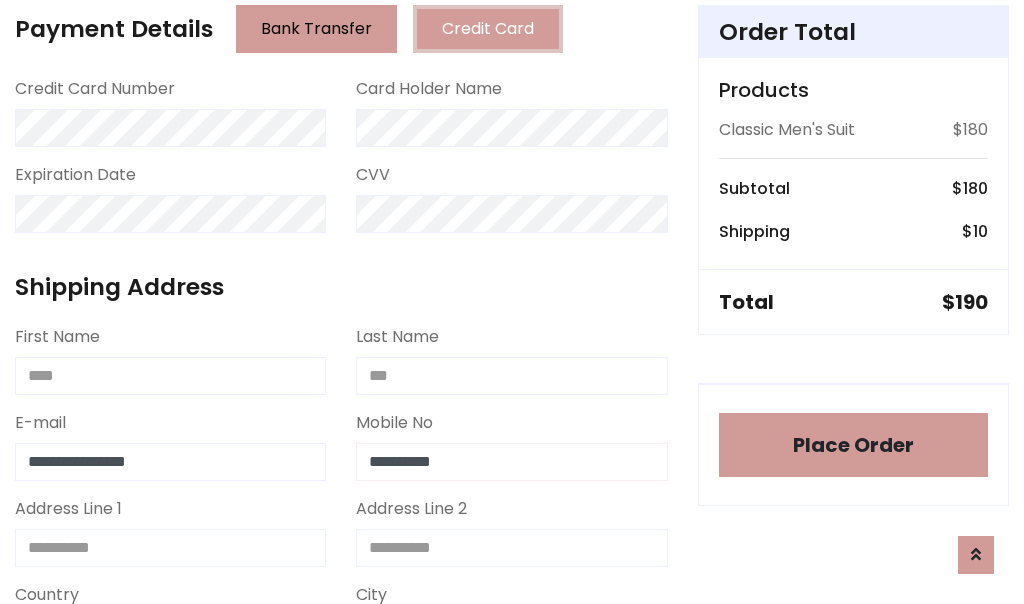type on "**********" 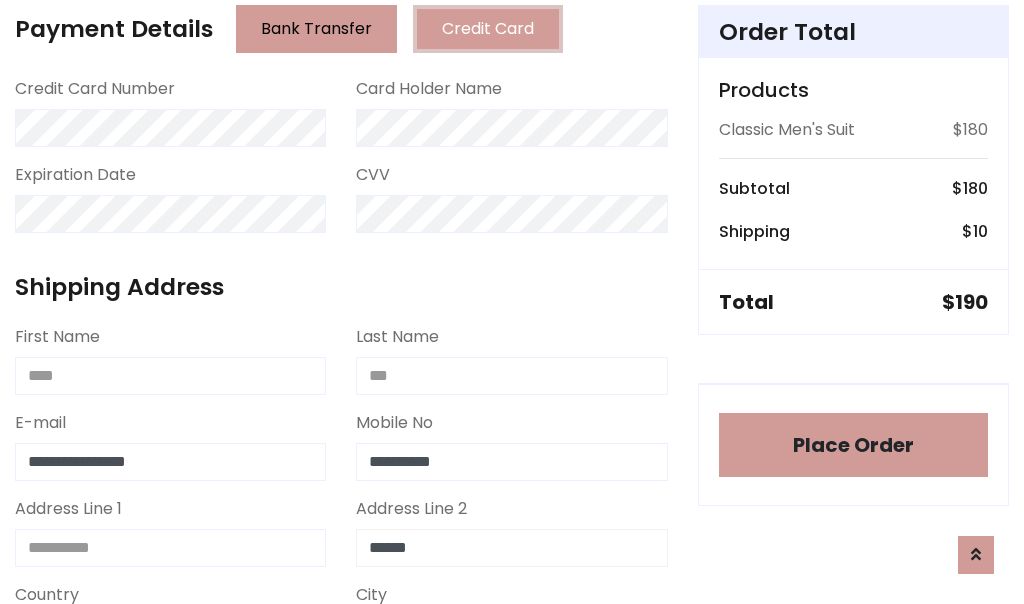 type on "******" 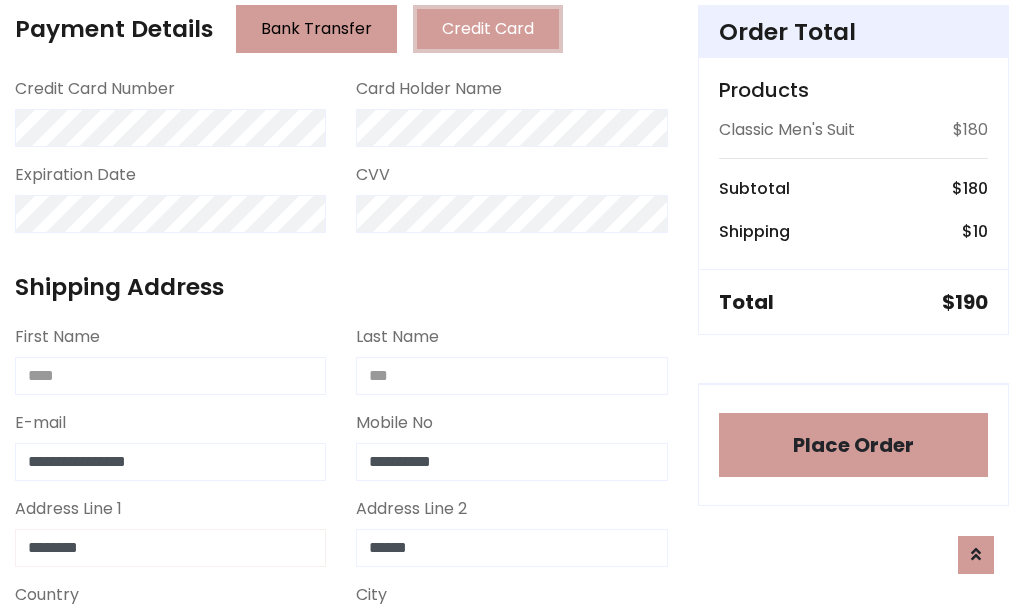type on "********" 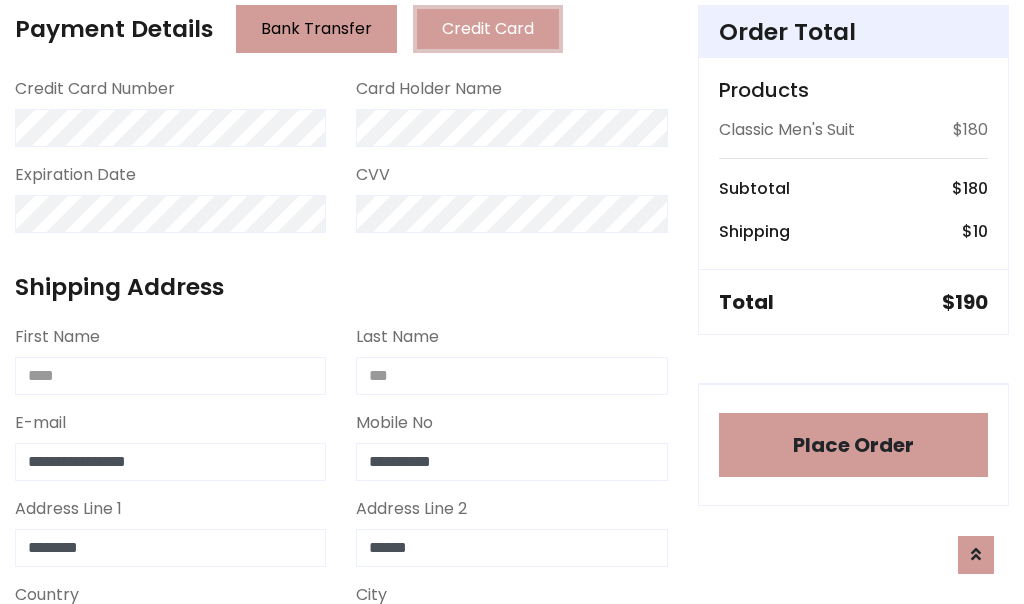 select on "*******" 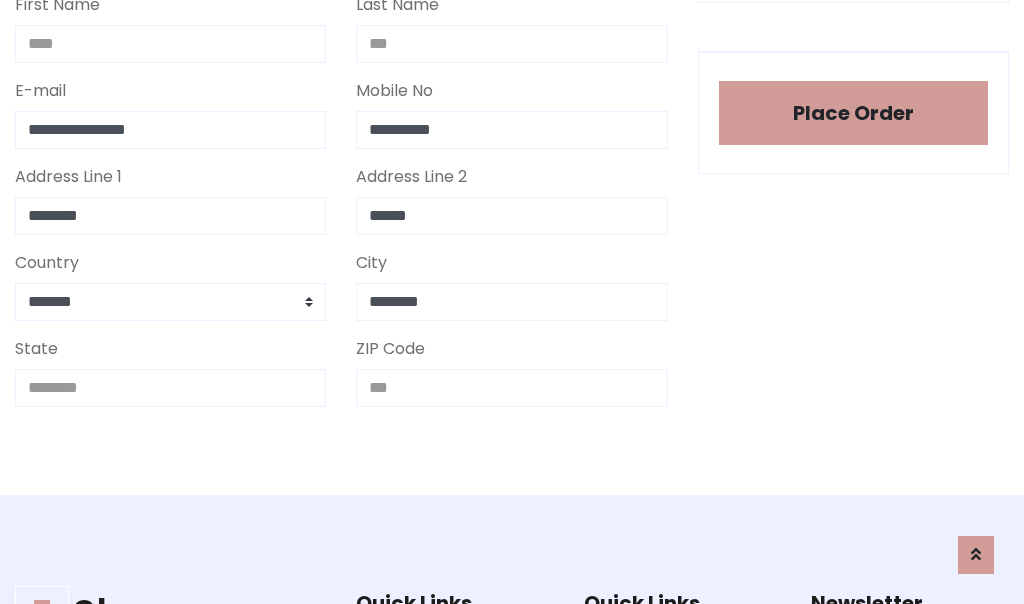 type on "********" 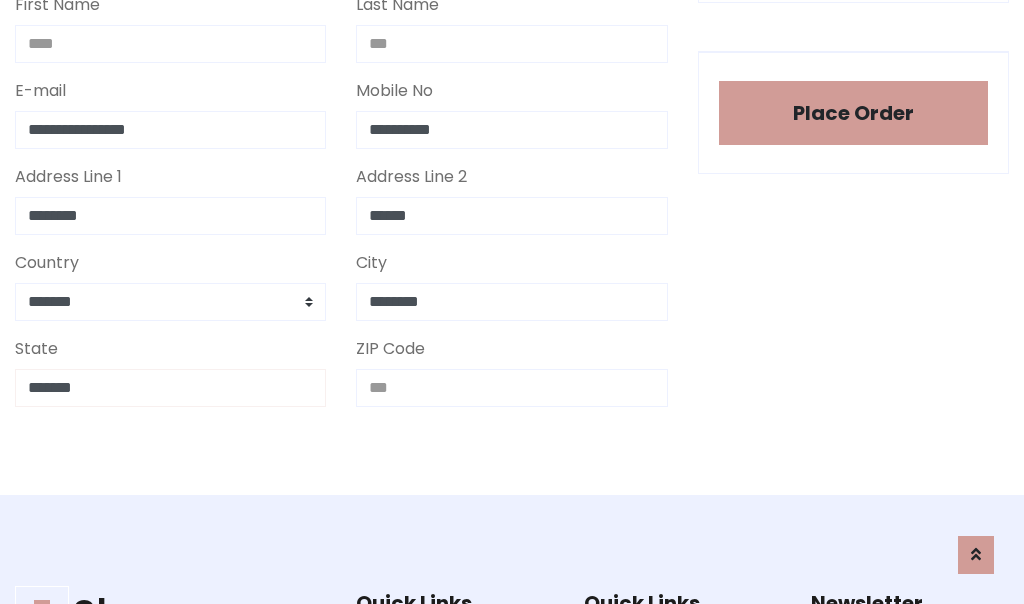 type on "*******" 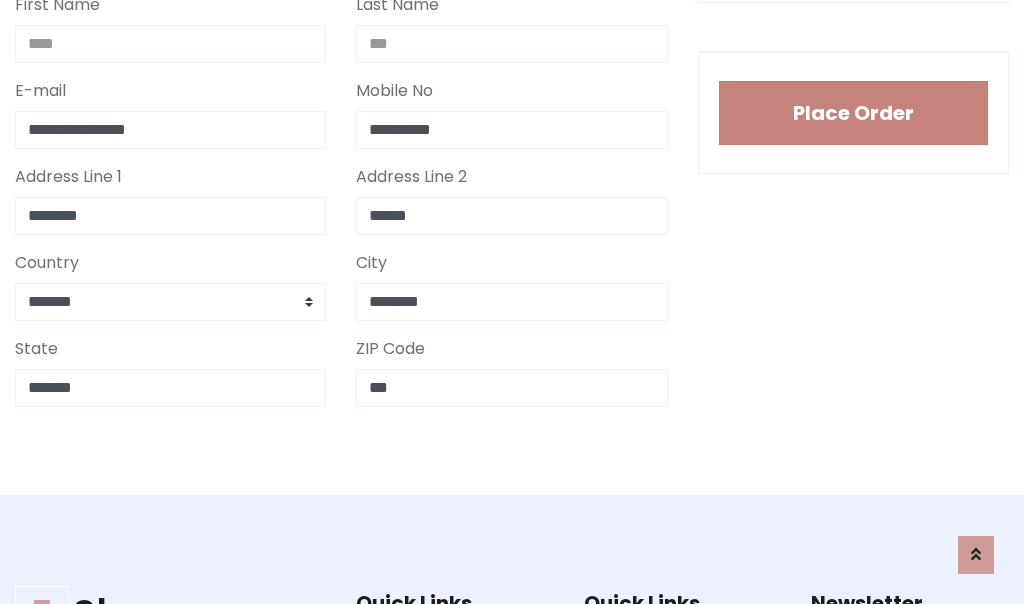 type on "***" 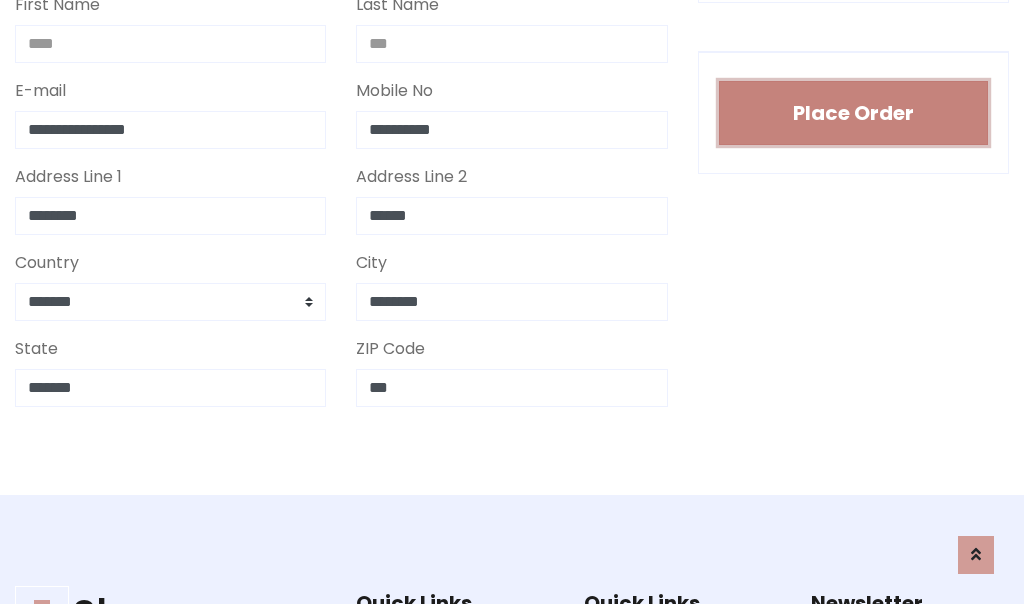click on "Place Order" at bounding box center (853, 113) 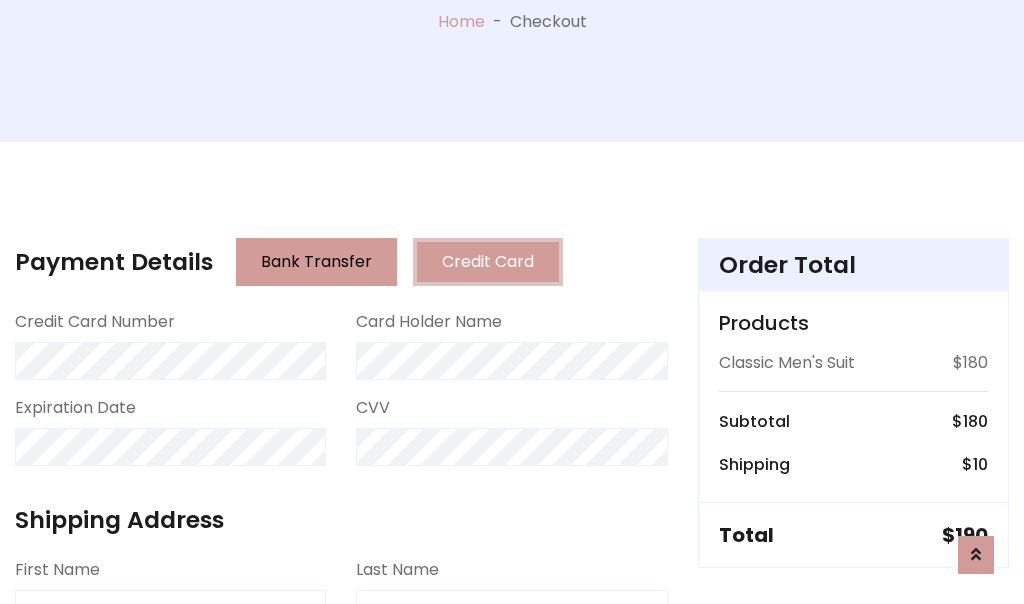 scroll, scrollTop: 0, scrollLeft: 0, axis: both 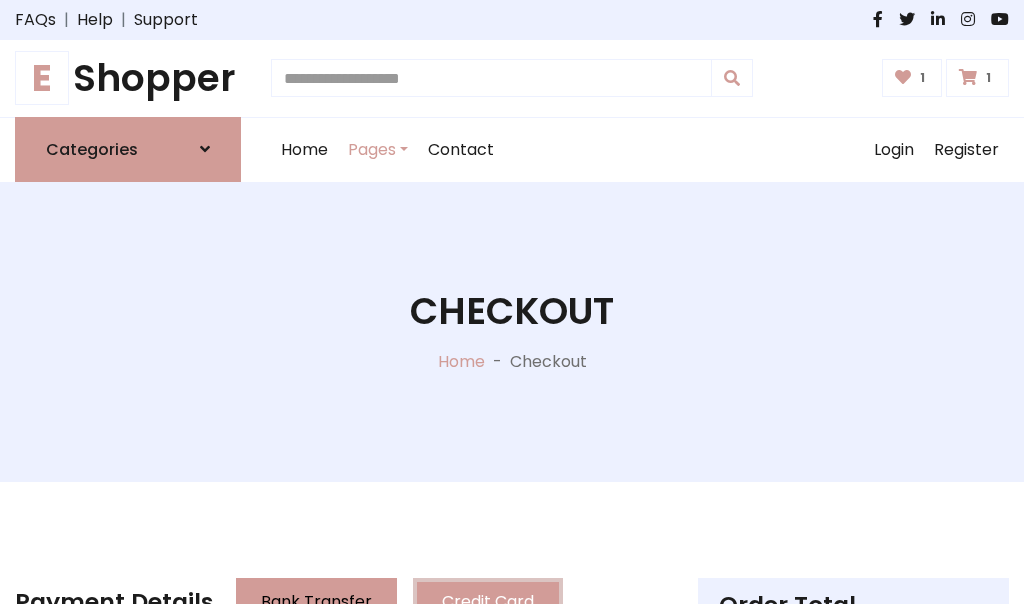 click on "E" at bounding box center (42, 78) 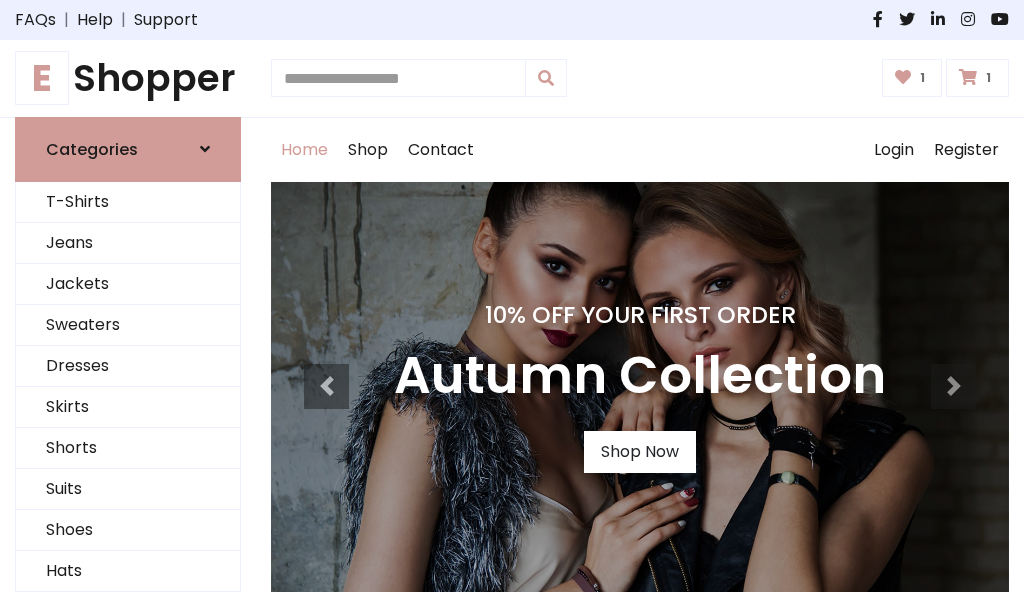 scroll, scrollTop: 0, scrollLeft: 0, axis: both 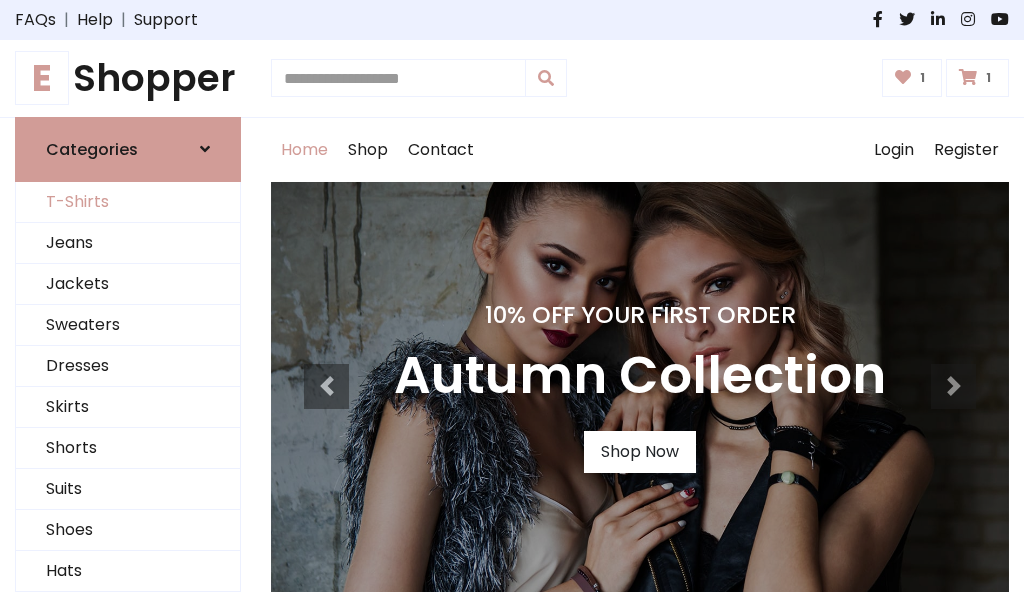 click on "T-Shirts" at bounding box center (128, 202) 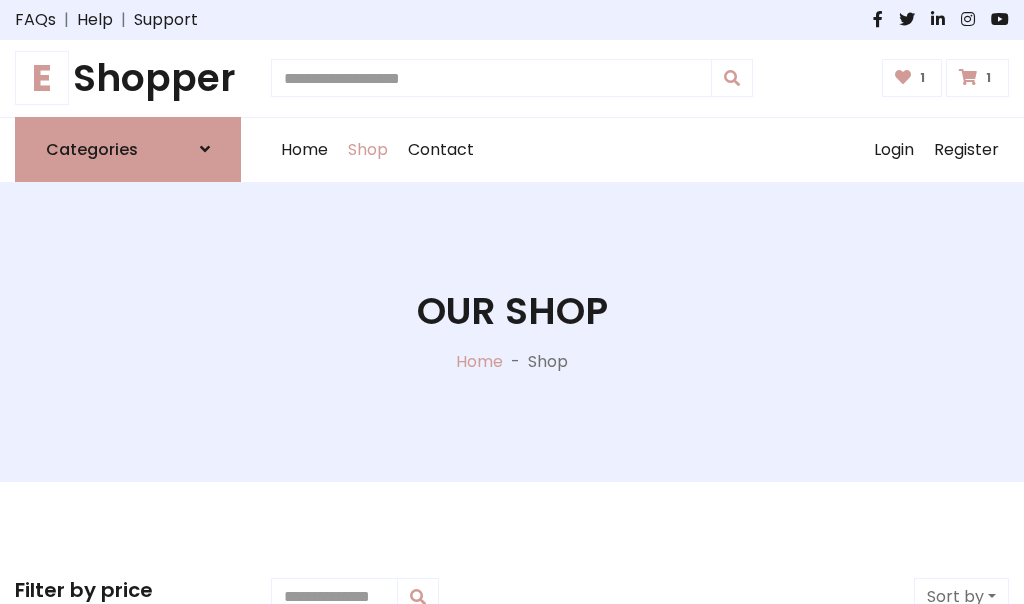 scroll, scrollTop: 0, scrollLeft: 0, axis: both 